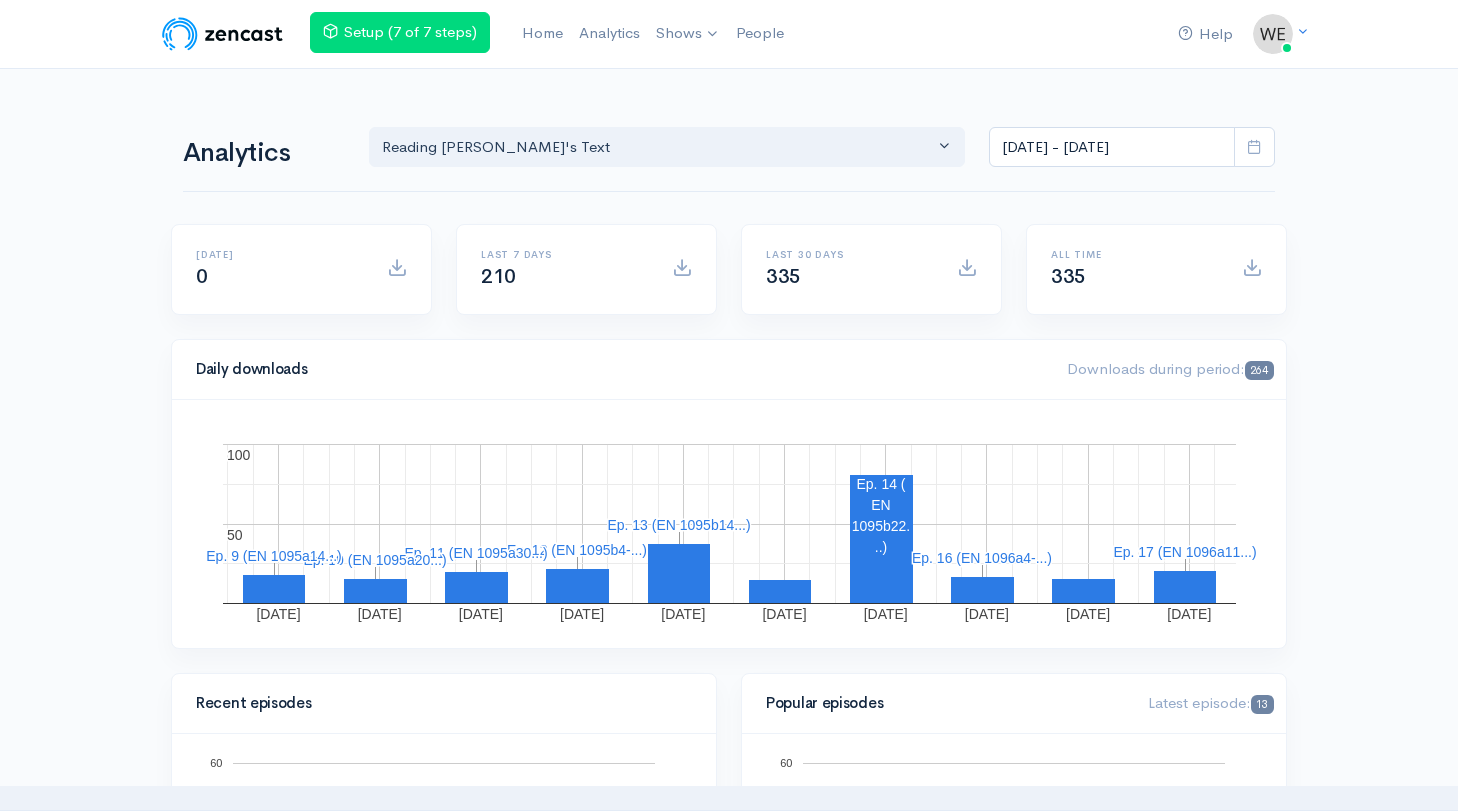 scroll, scrollTop: 461, scrollLeft: 0, axis: vertical 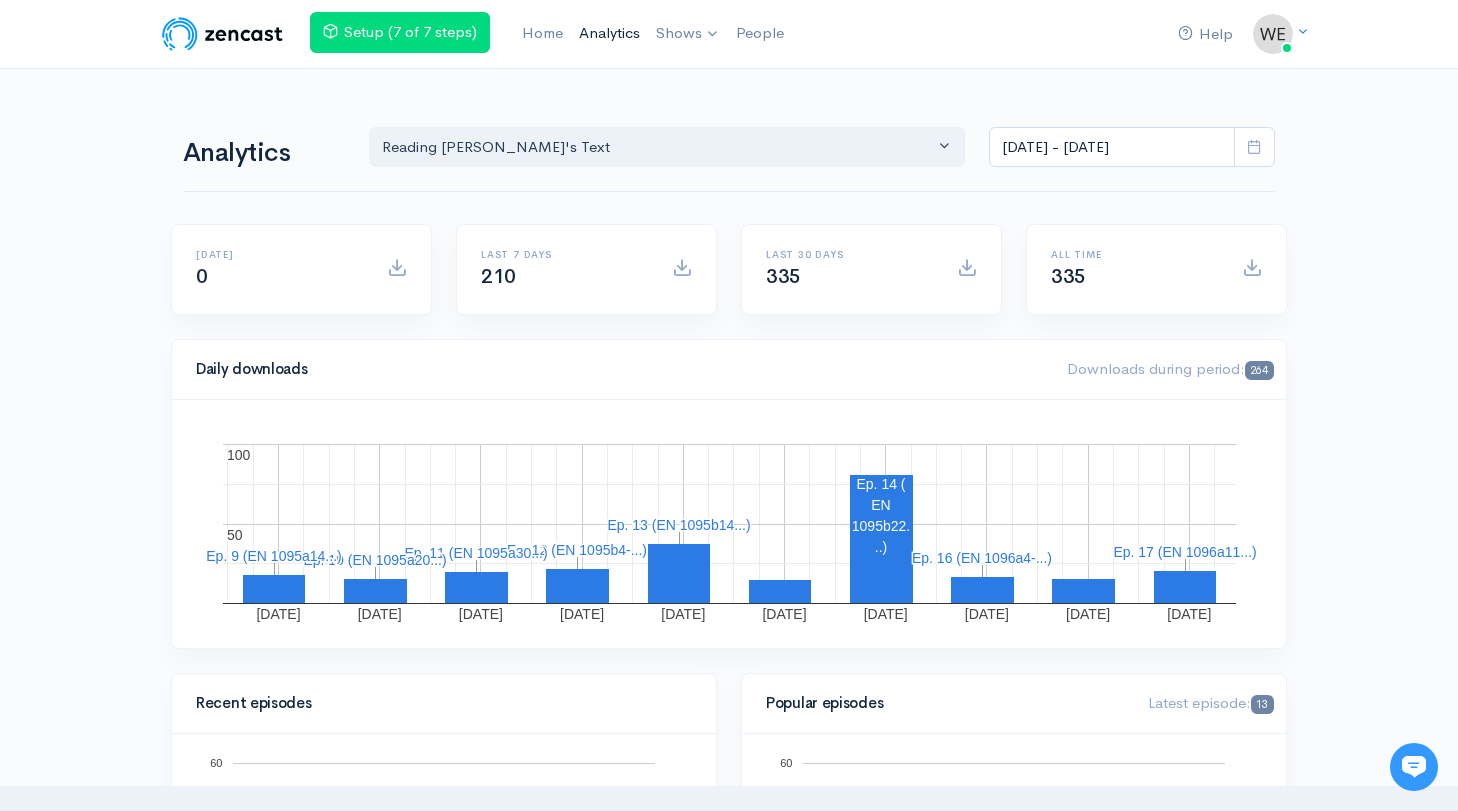 click on "Analytics" at bounding box center (609, 33) 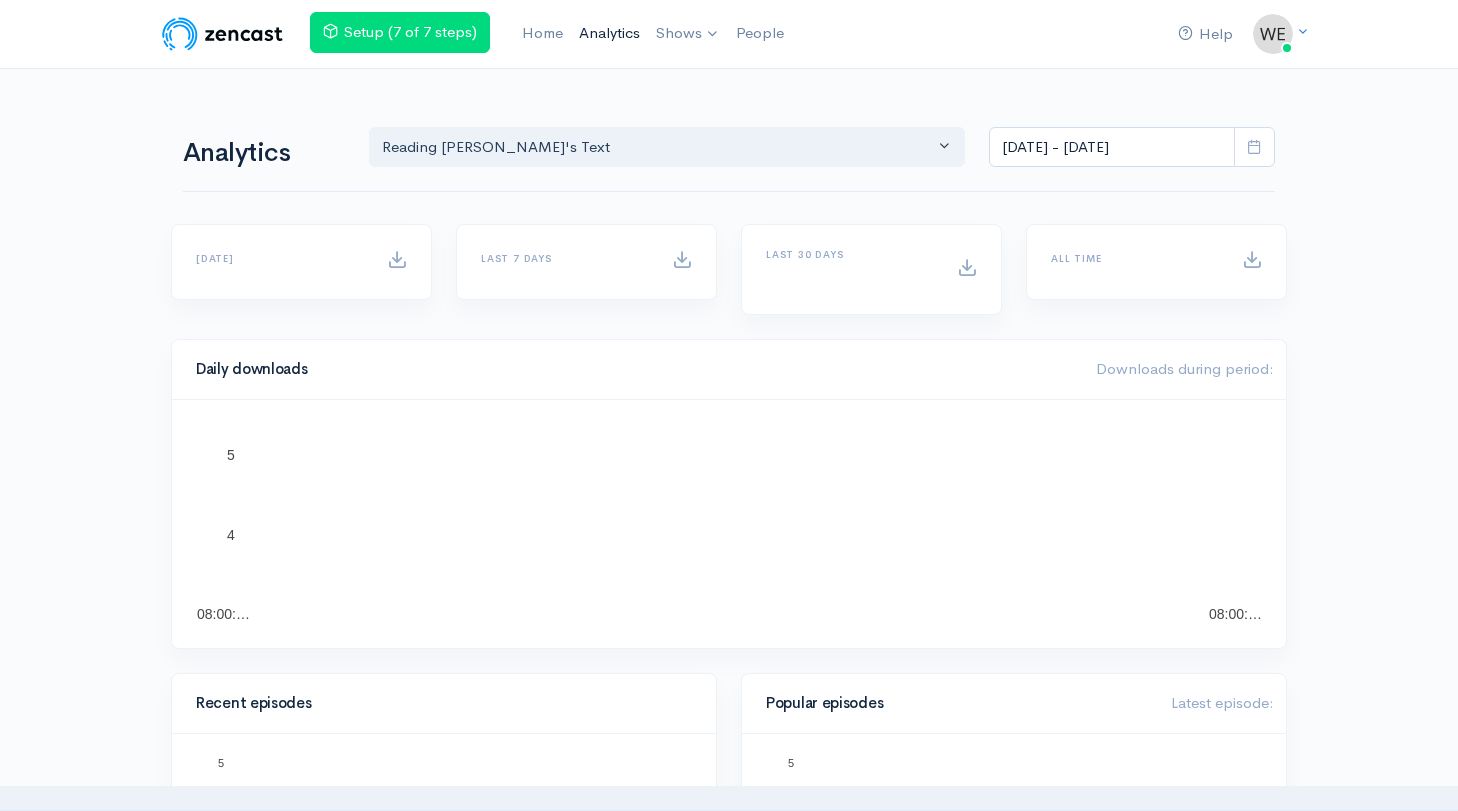 scroll, scrollTop: 0, scrollLeft: 0, axis: both 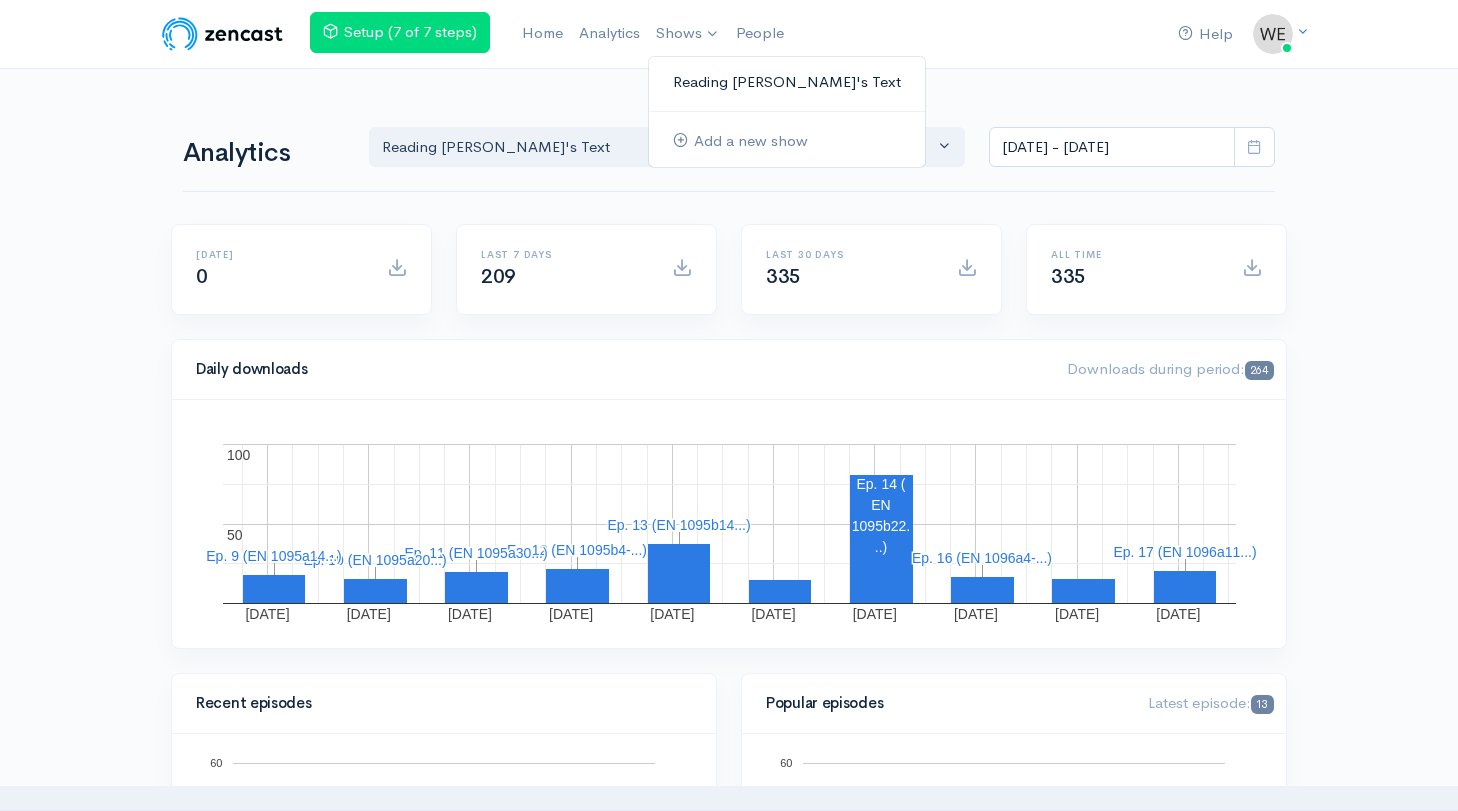 click on "Reading [PERSON_NAME]'s Text" at bounding box center [787, 82] 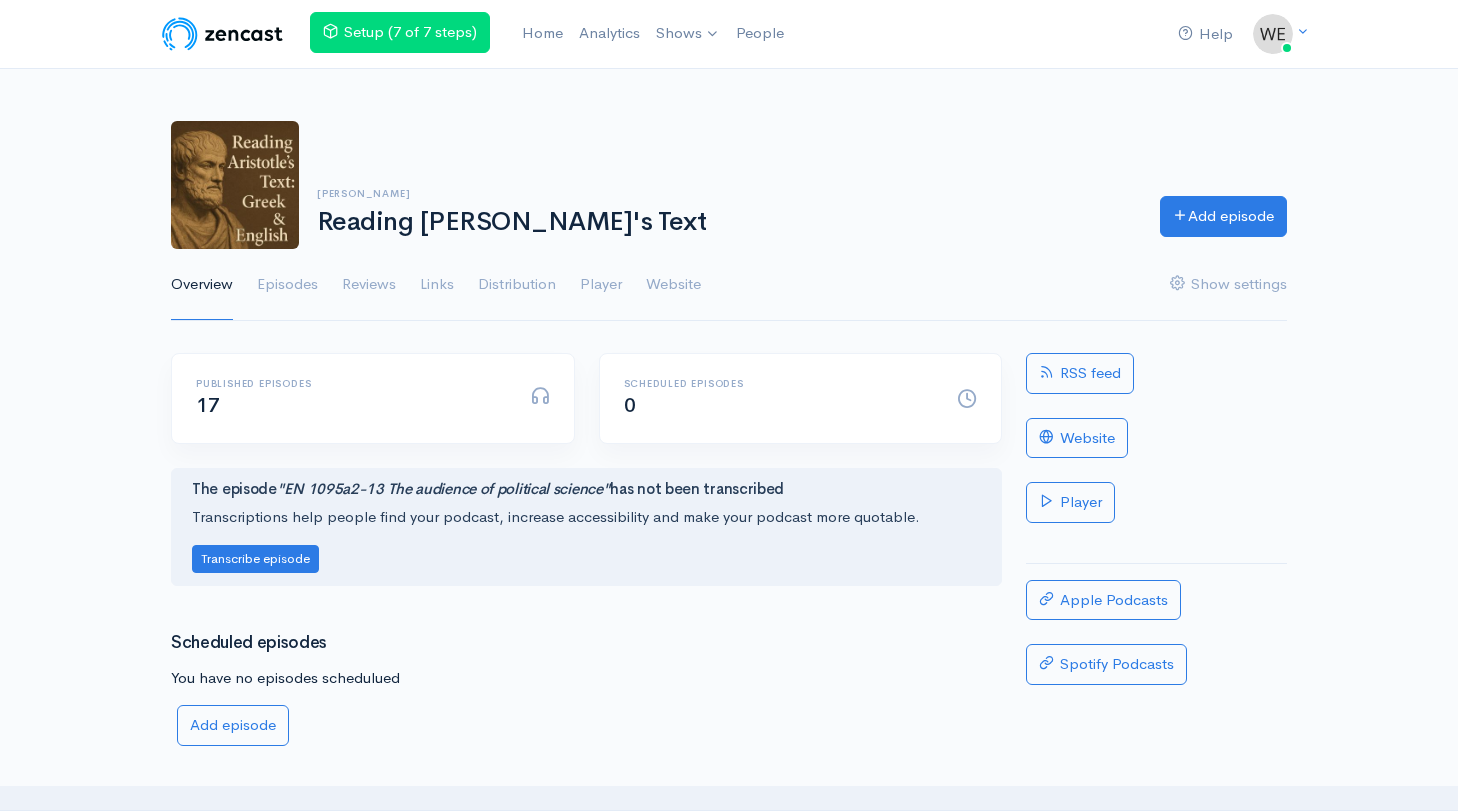 scroll, scrollTop: 0, scrollLeft: 0, axis: both 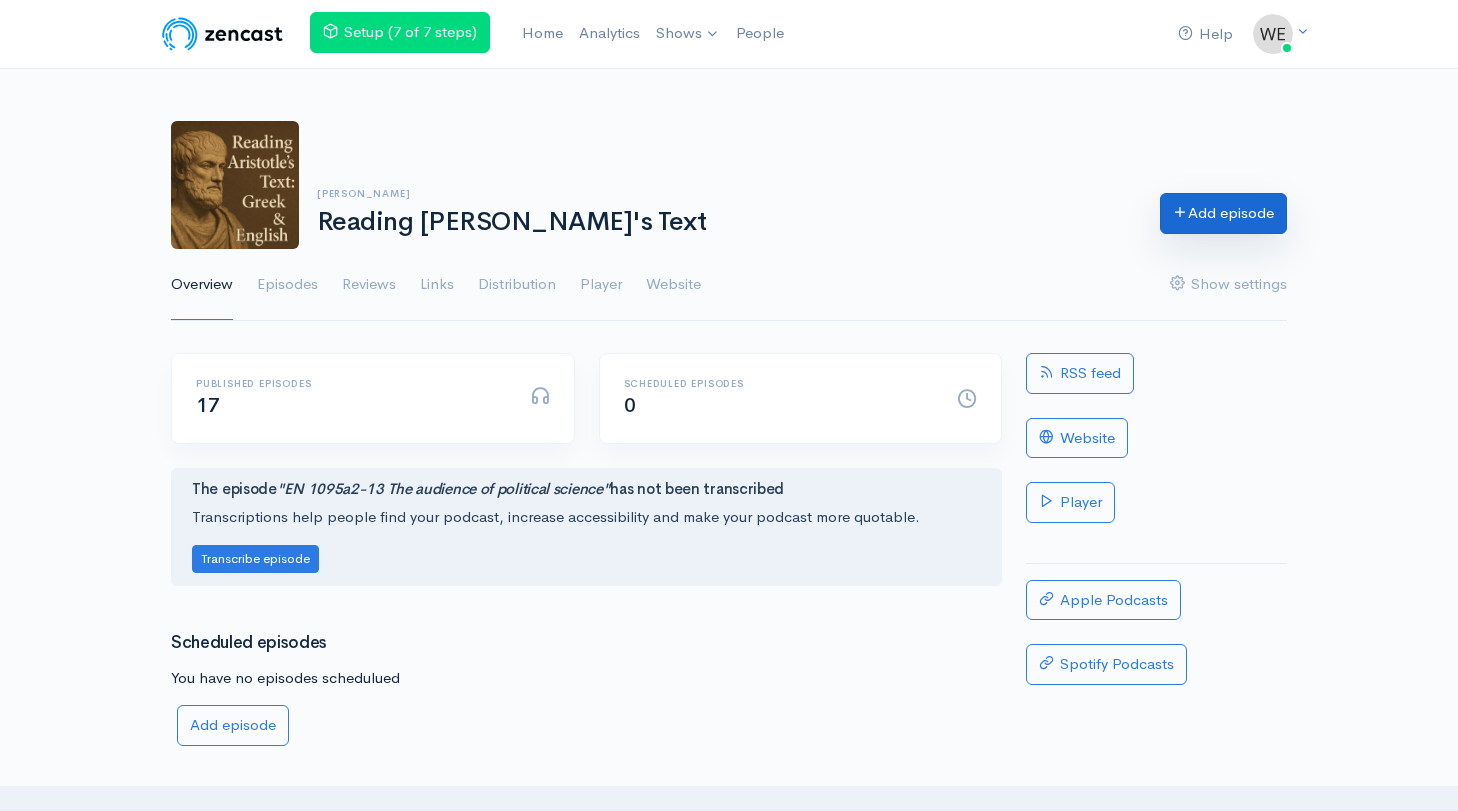 click on "Add episode" at bounding box center [1223, 213] 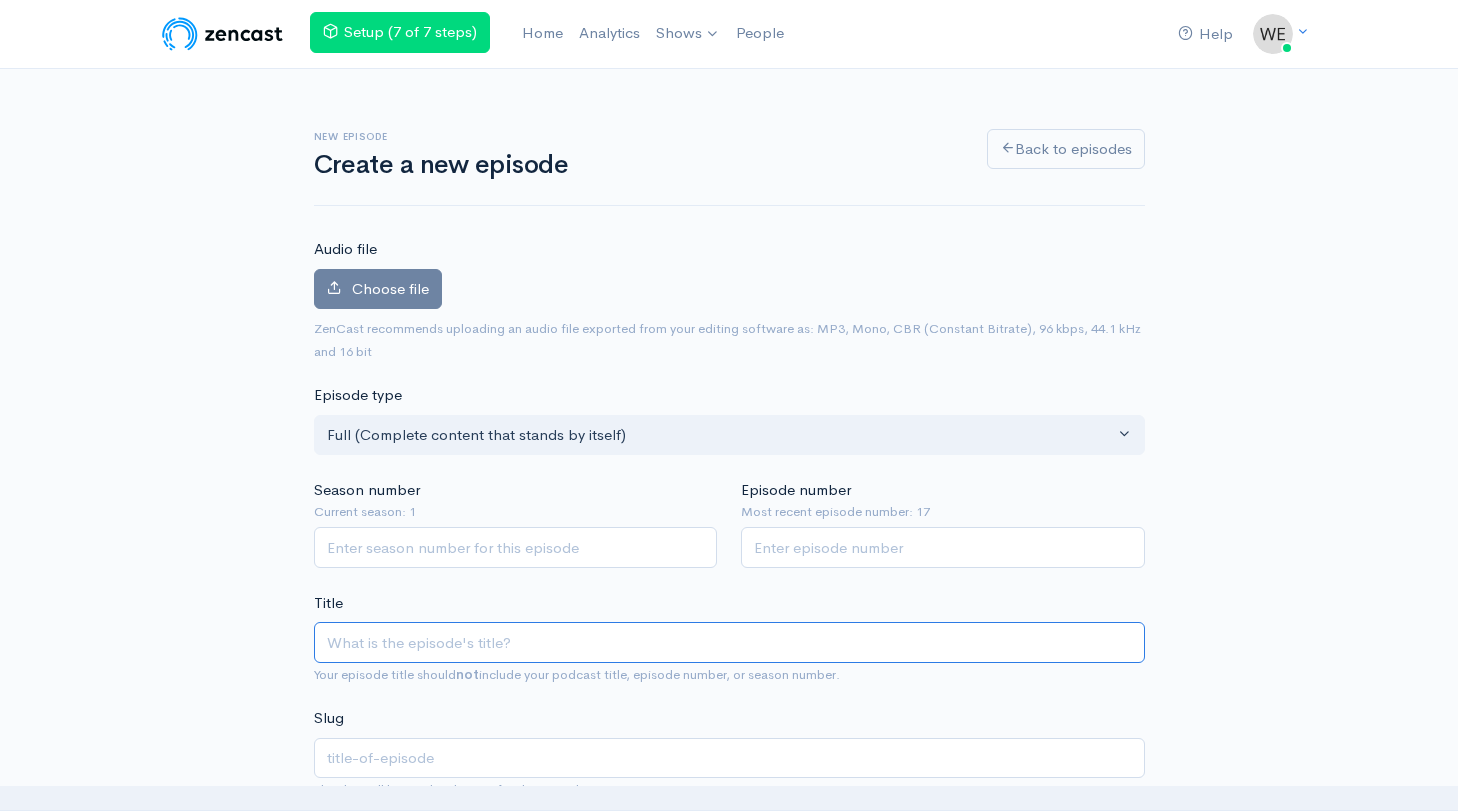 scroll, scrollTop: 0, scrollLeft: 0, axis: both 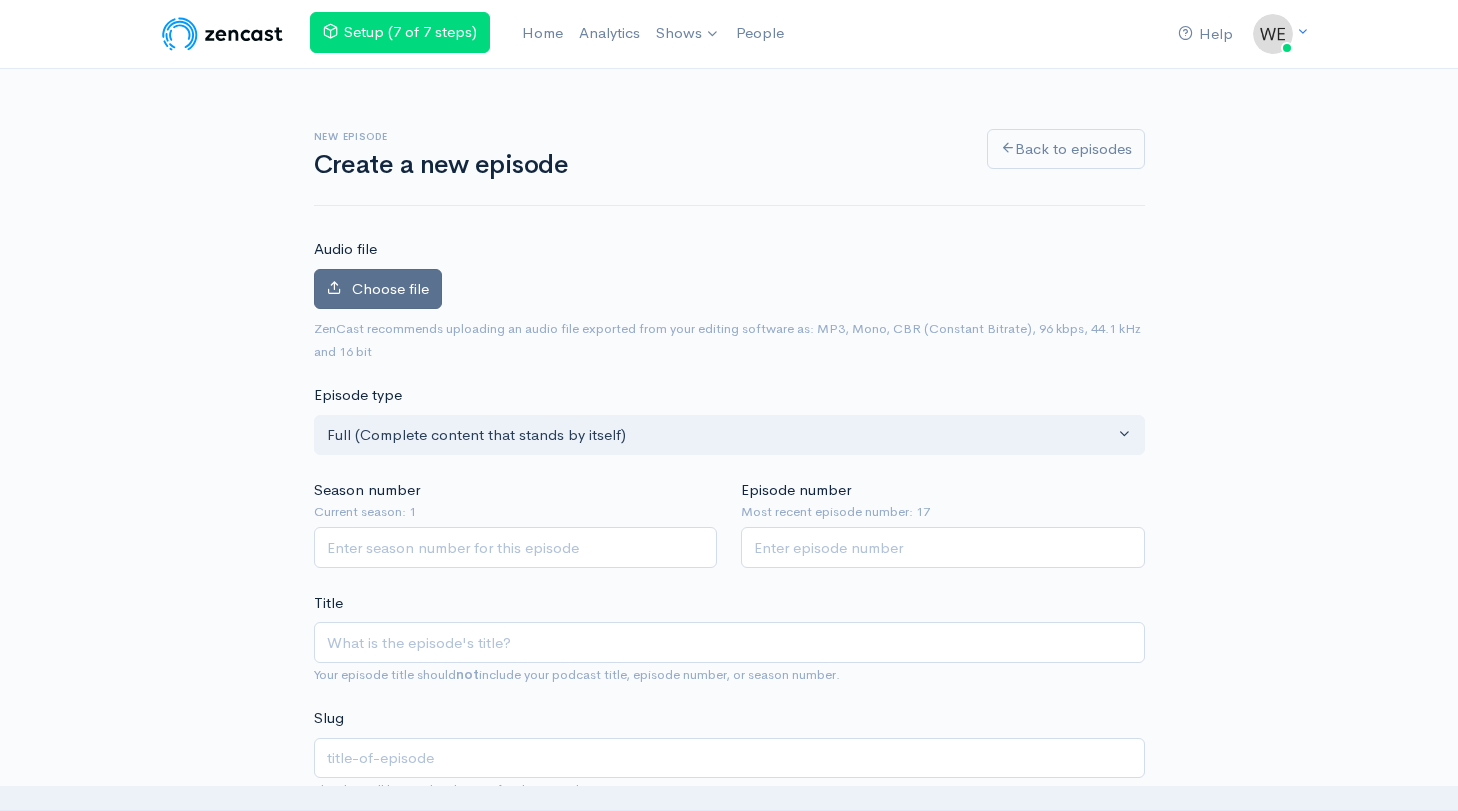 click on "Choose file" at bounding box center (390, 288) 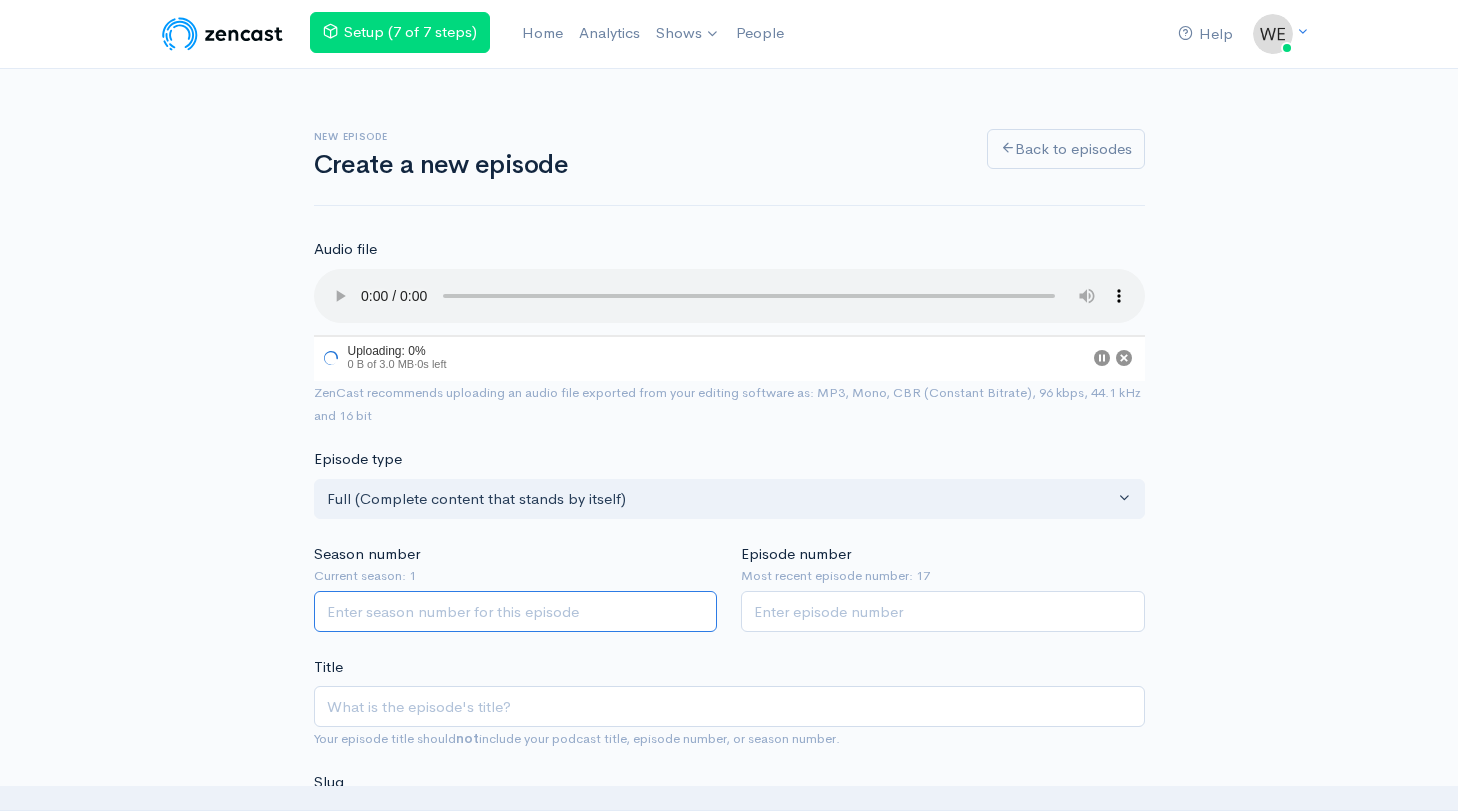 click on "Season number" at bounding box center (516, 611) 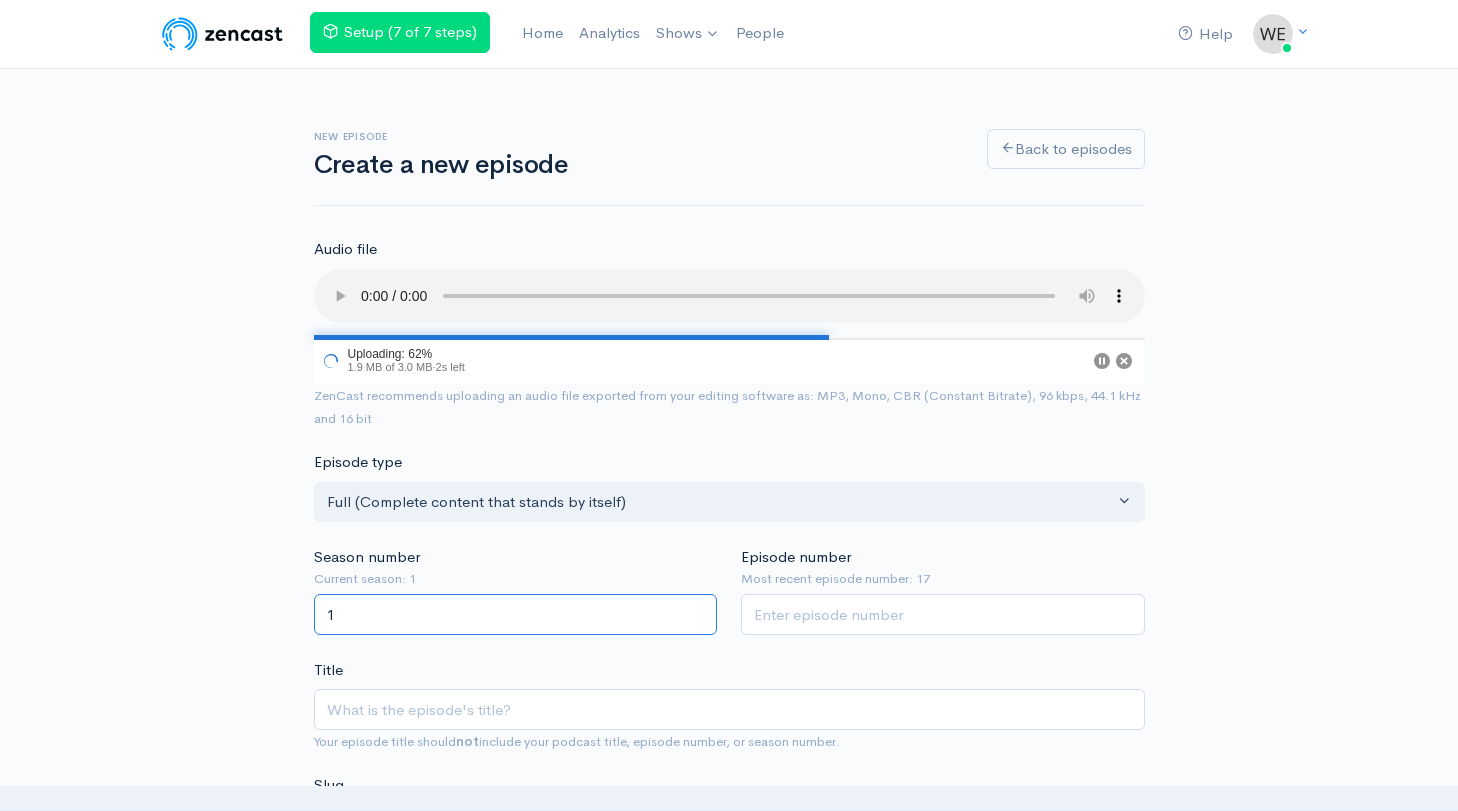 type on "1" 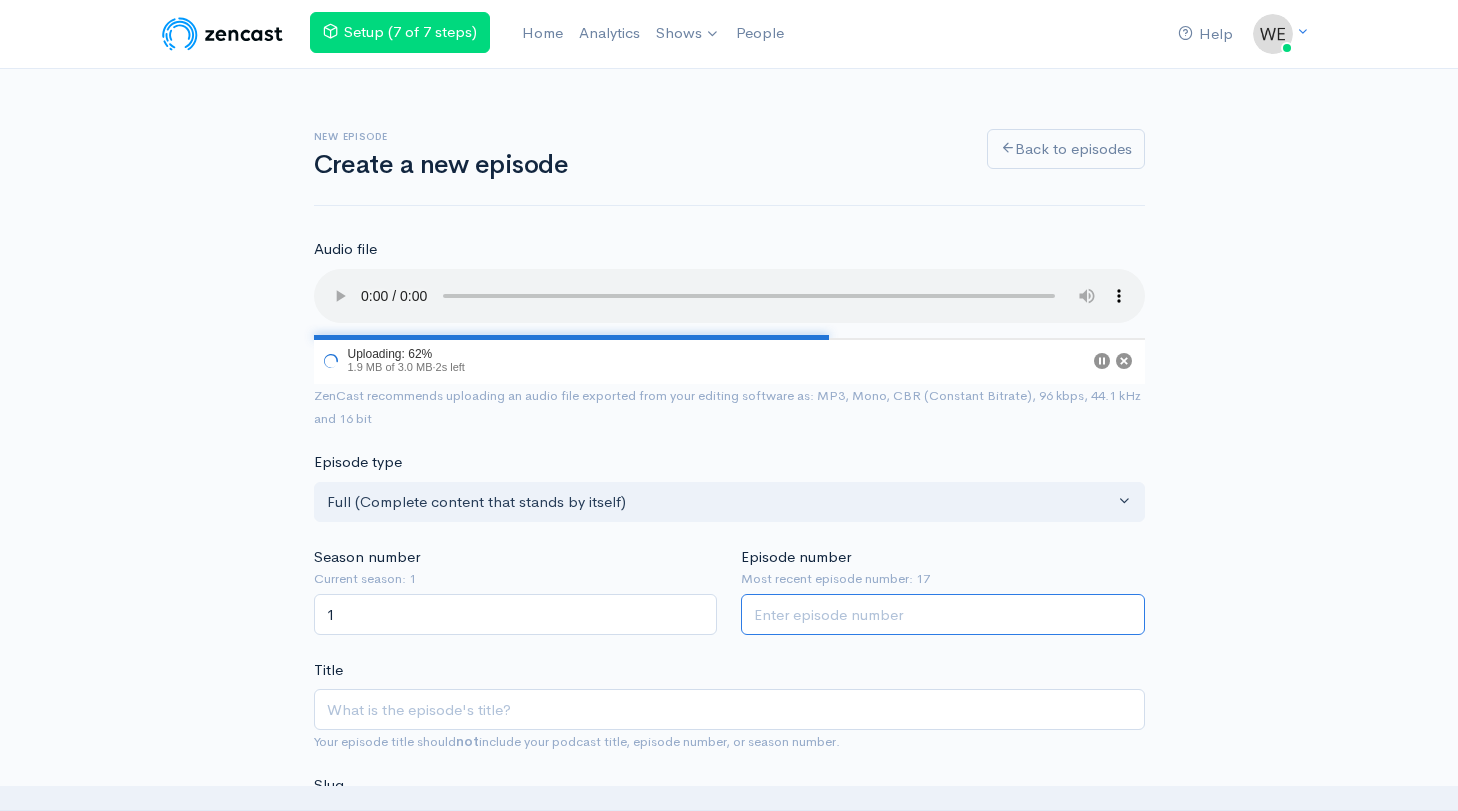 click on "Episode number" at bounding box center [943, 614] 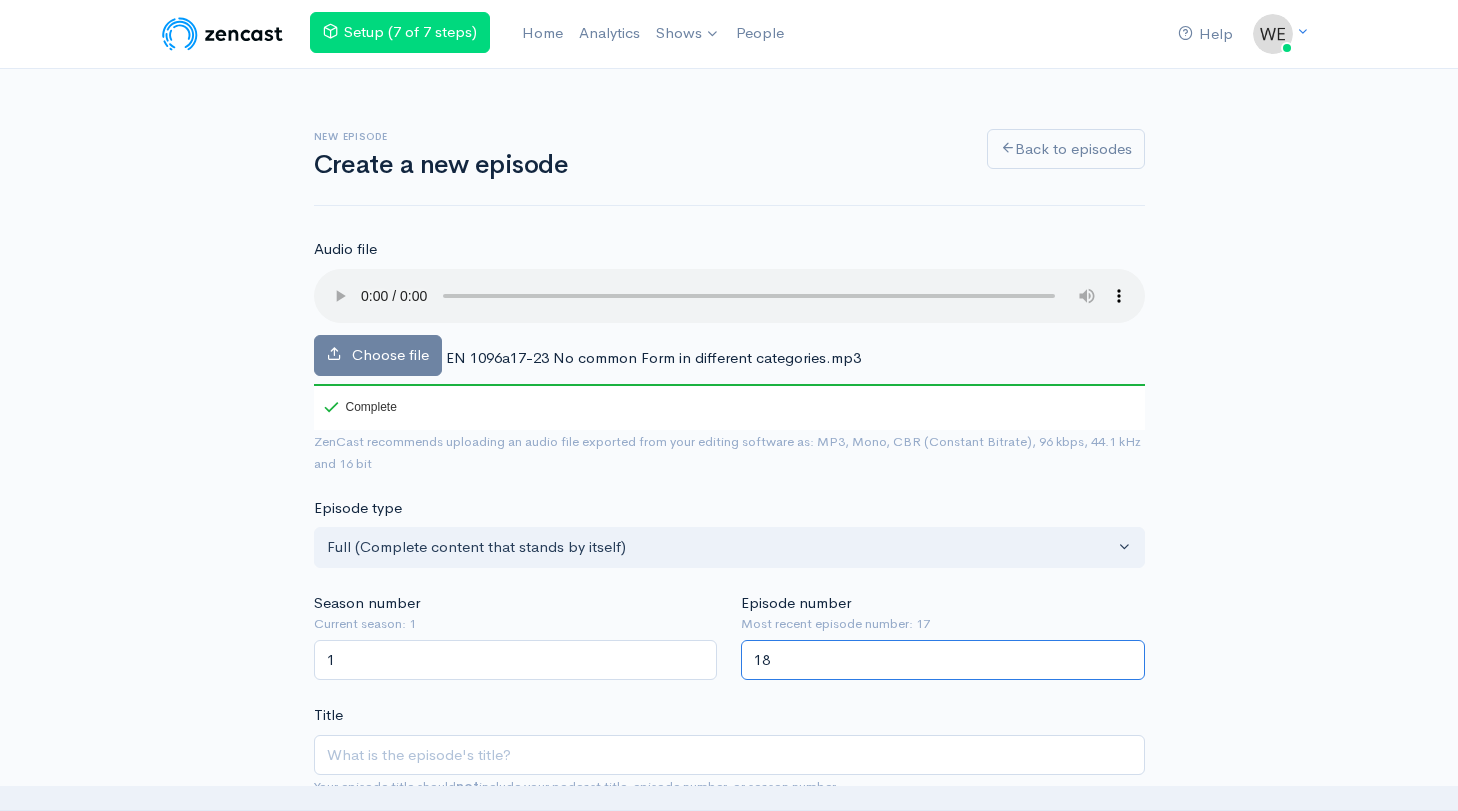 type on "18" 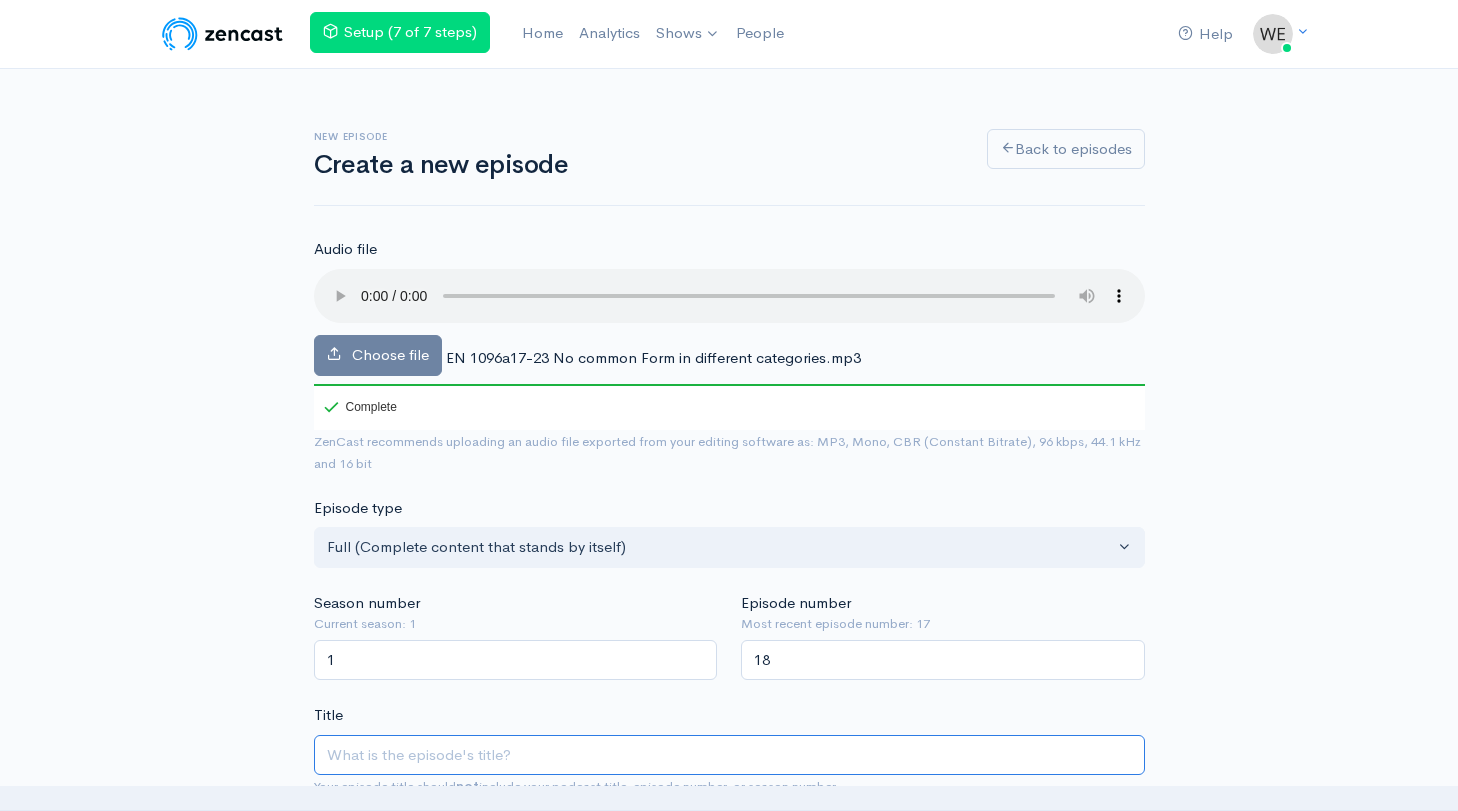 click on "Title" at bounding box center (729, 755) 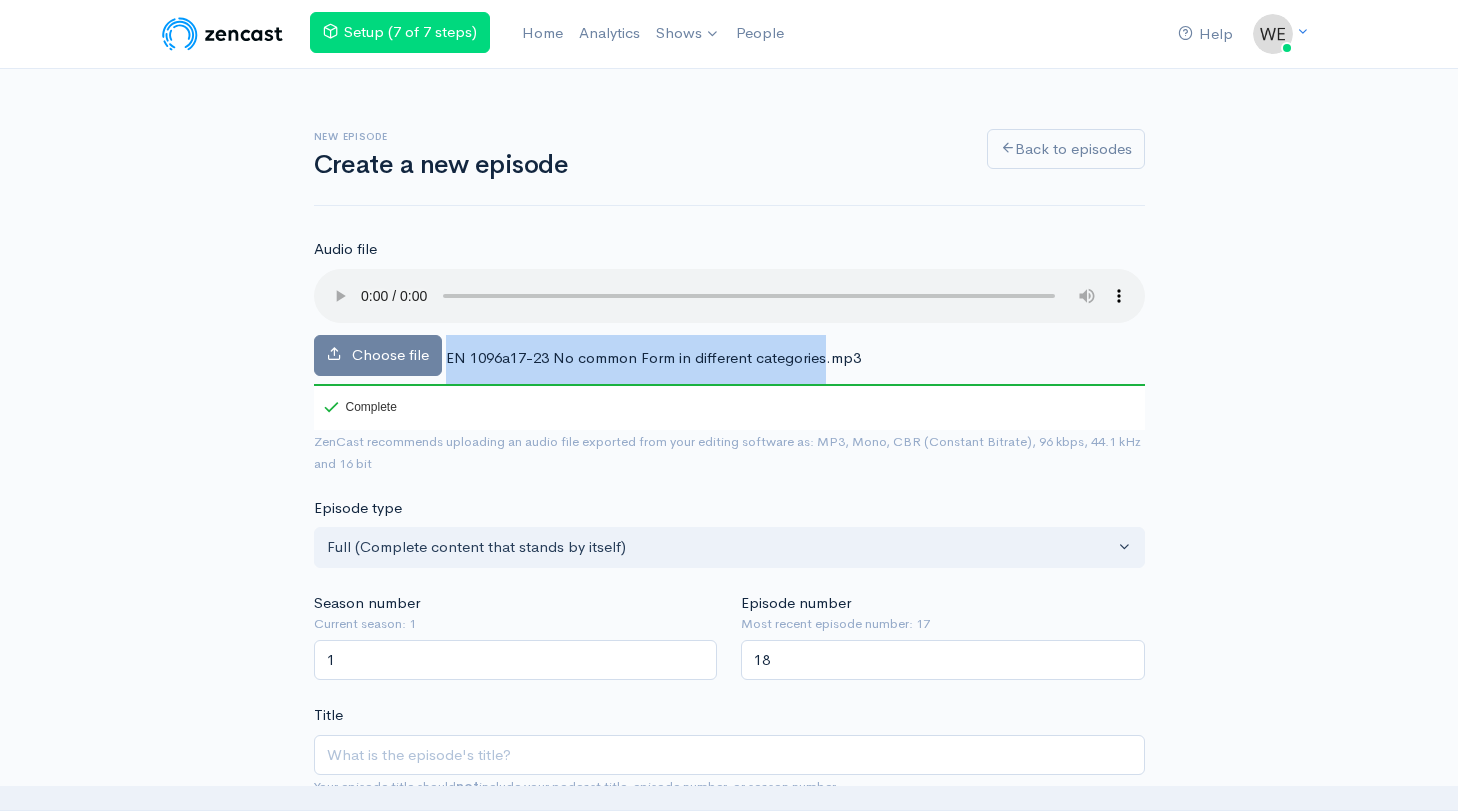 drag, startPoint x: 445, startPoint y: 334, endPoint x: 825, endPoint y: 322, distance: 380.18942 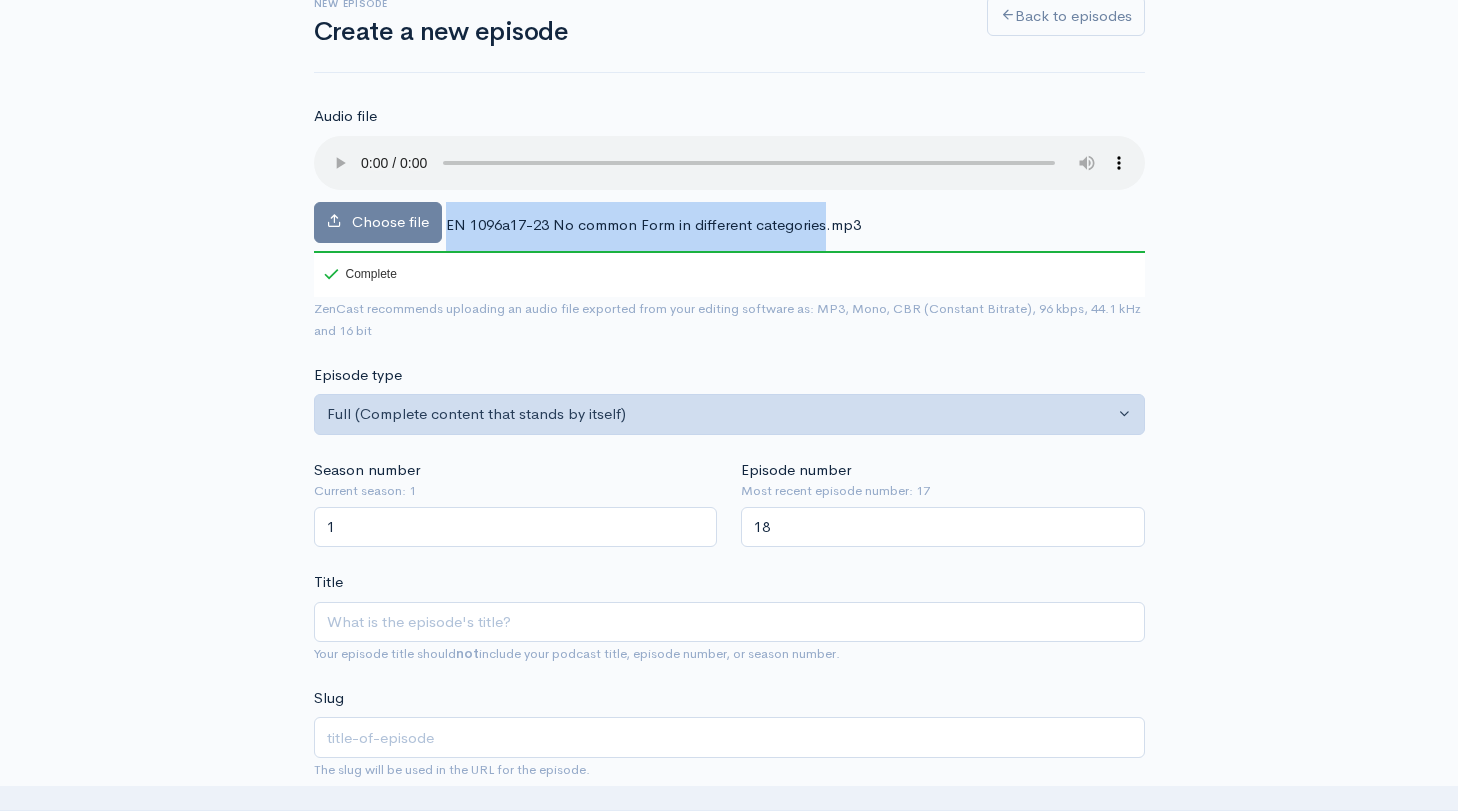 scroll, scrollTop: 230, scrollLeft: 0, axis: vertical 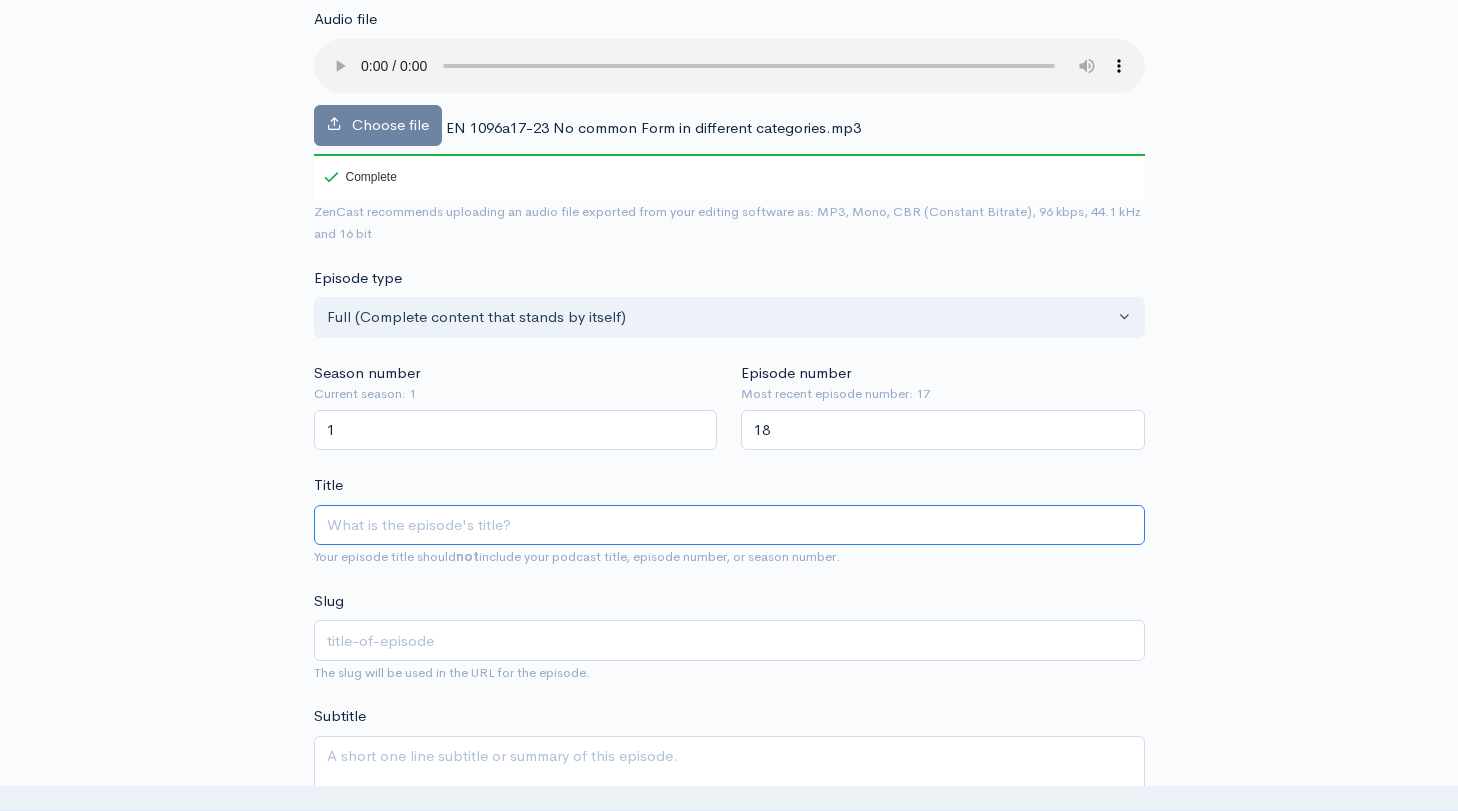 click on "Title" at bounding box center [729, 525] 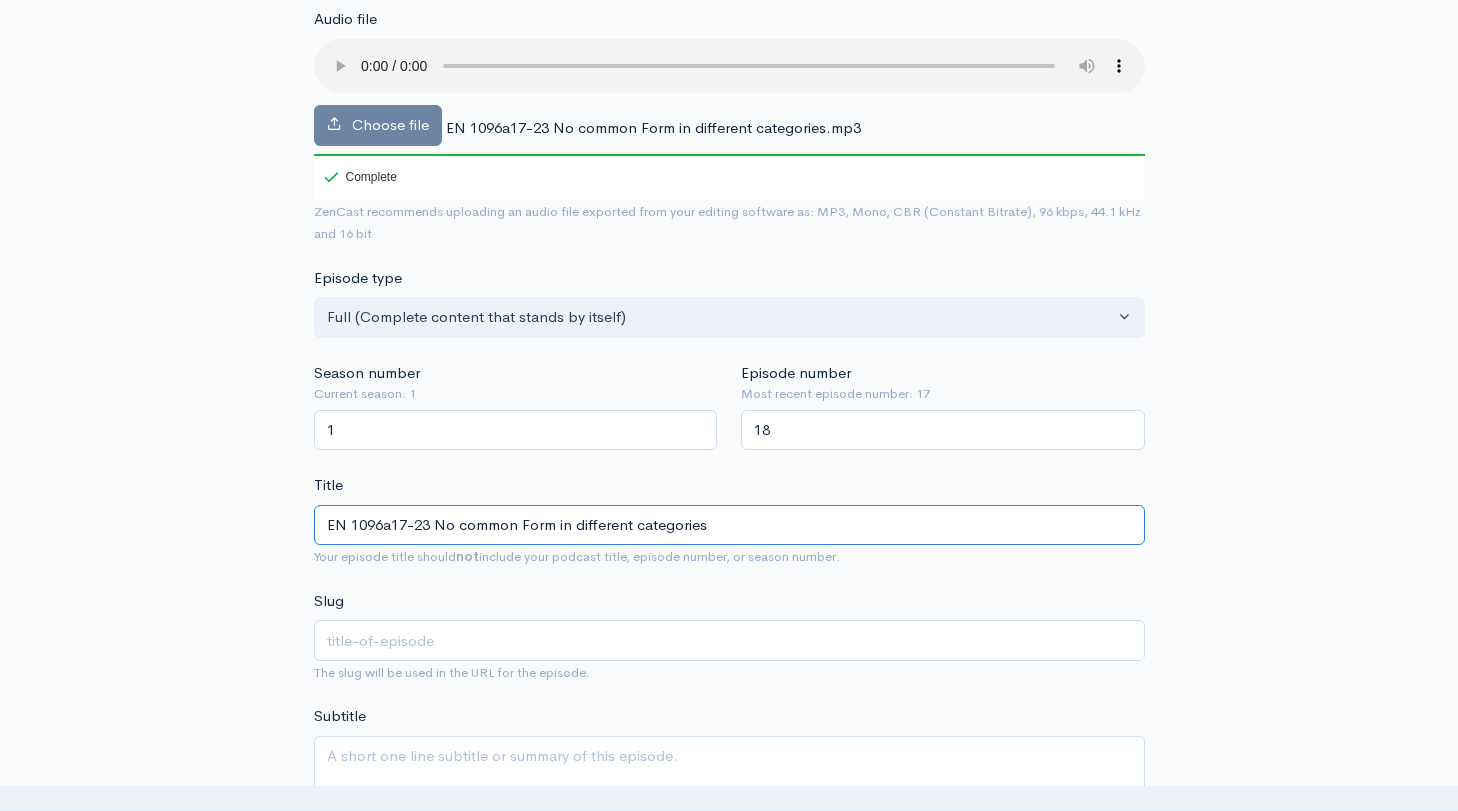 type on "en-1096a17-23-no-common-form-in-different-categories" 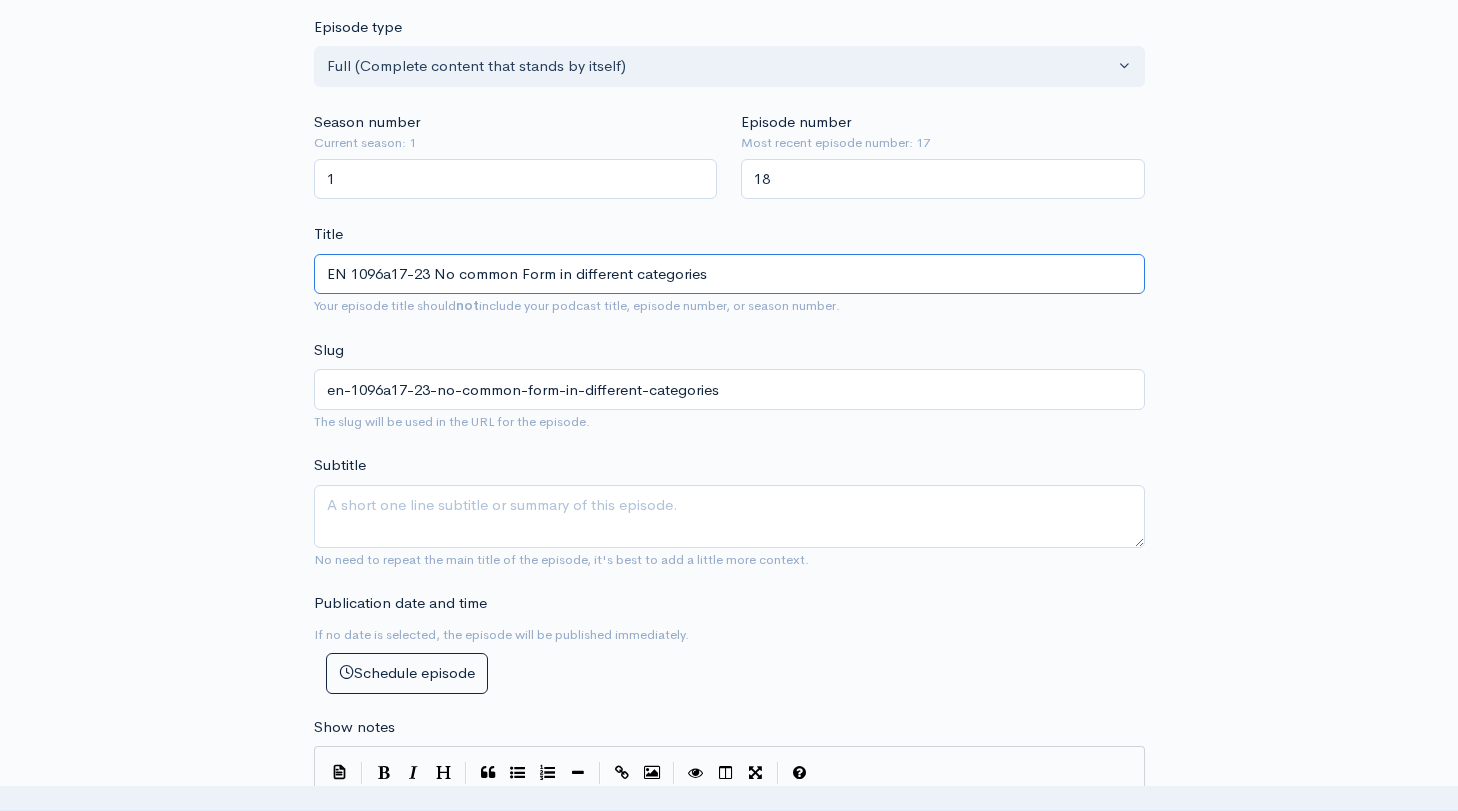 scroll, scrollTop: 511, scrollLeft: 0, axis: vertical 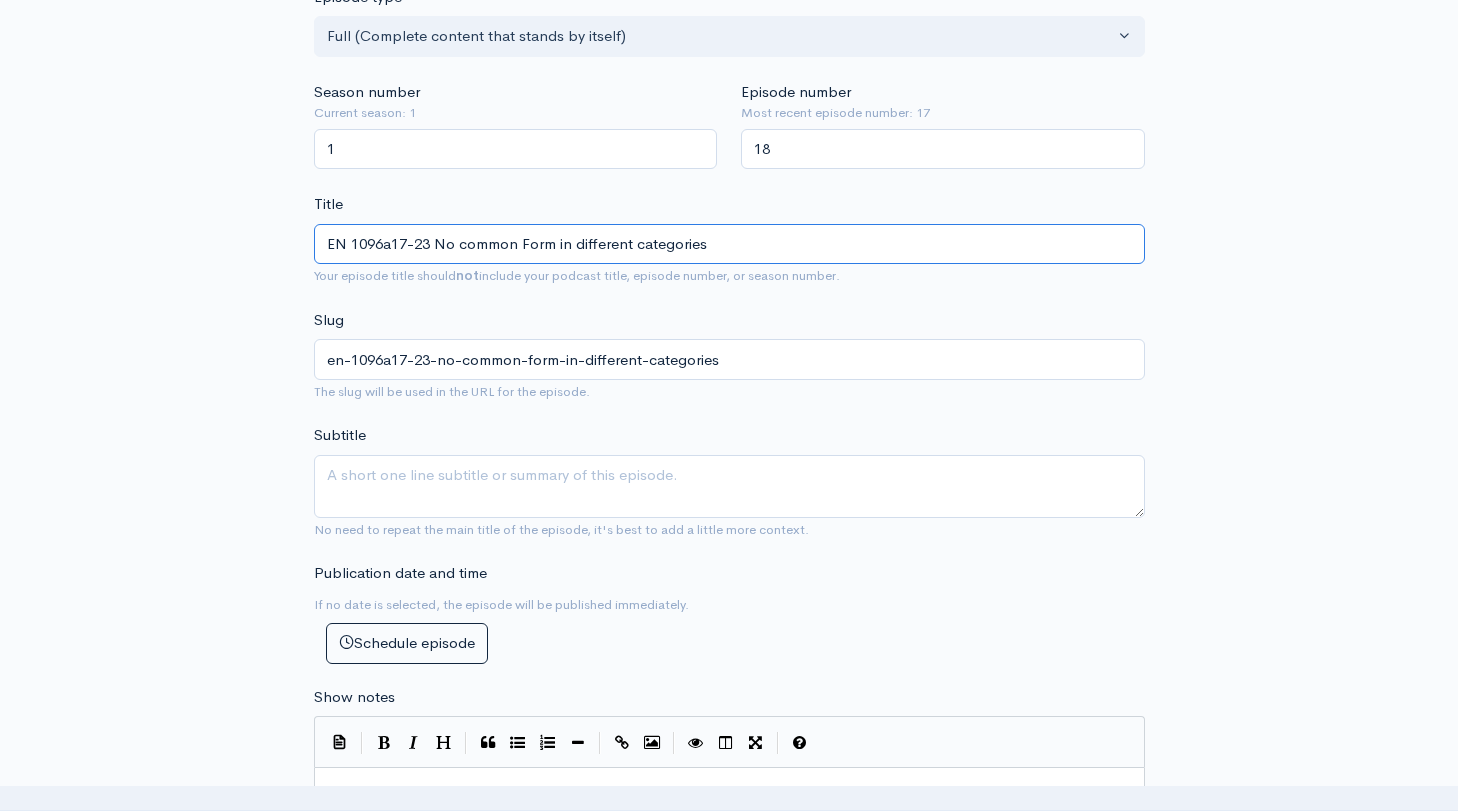 type on "EN 1096a17-23 No common Form in different categories" 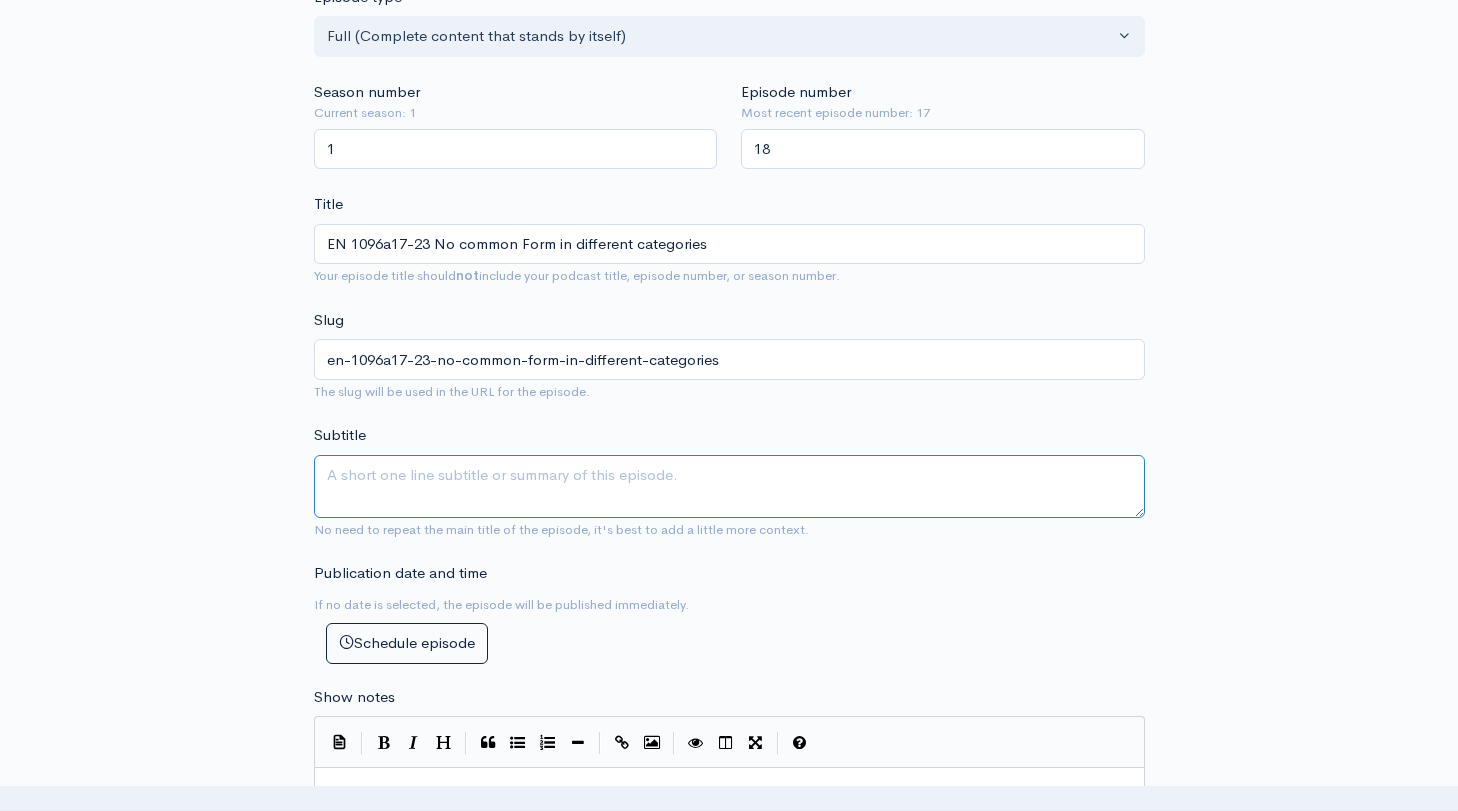 click on "Subtitle" at bounding box center (729, 486) 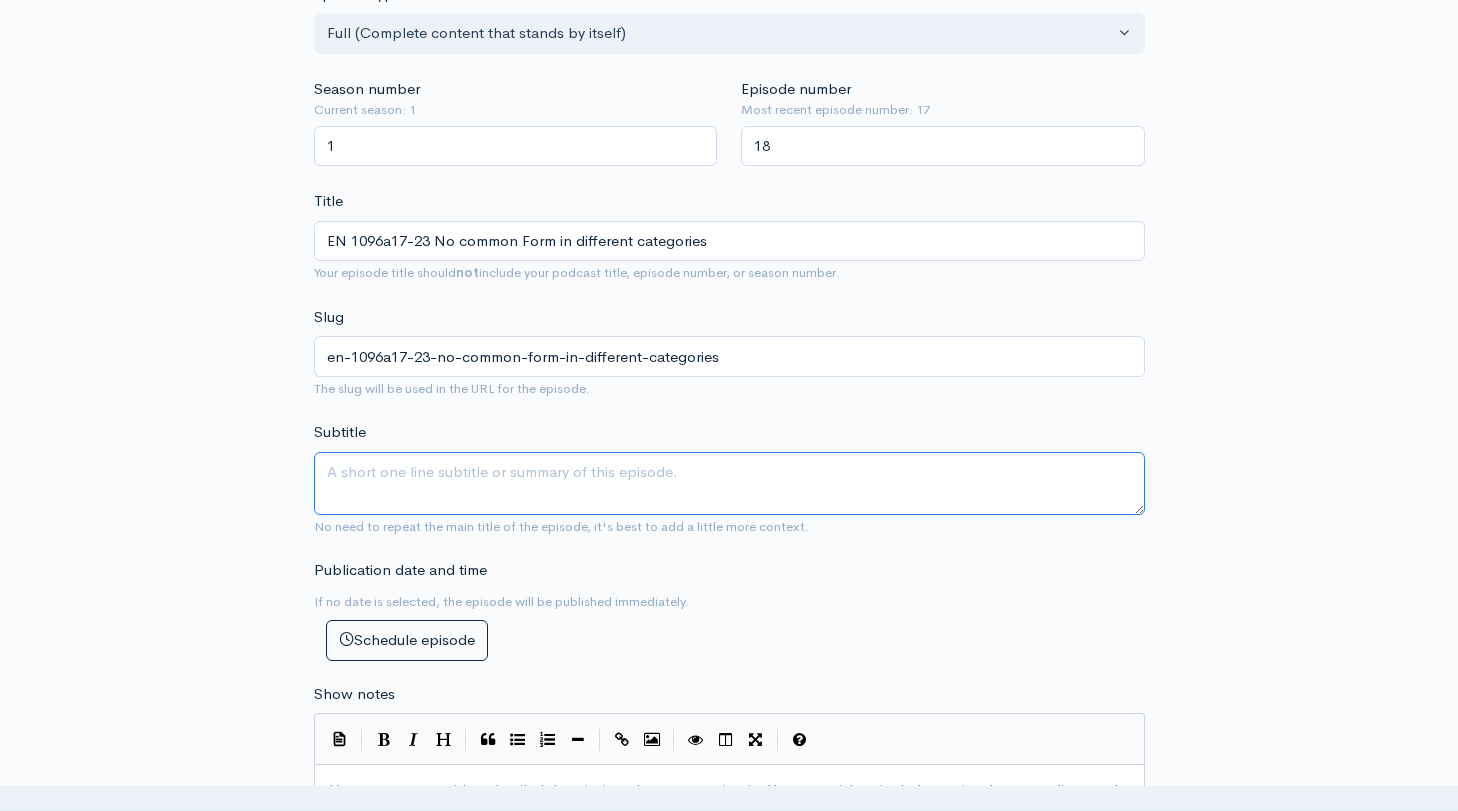 type on "F" 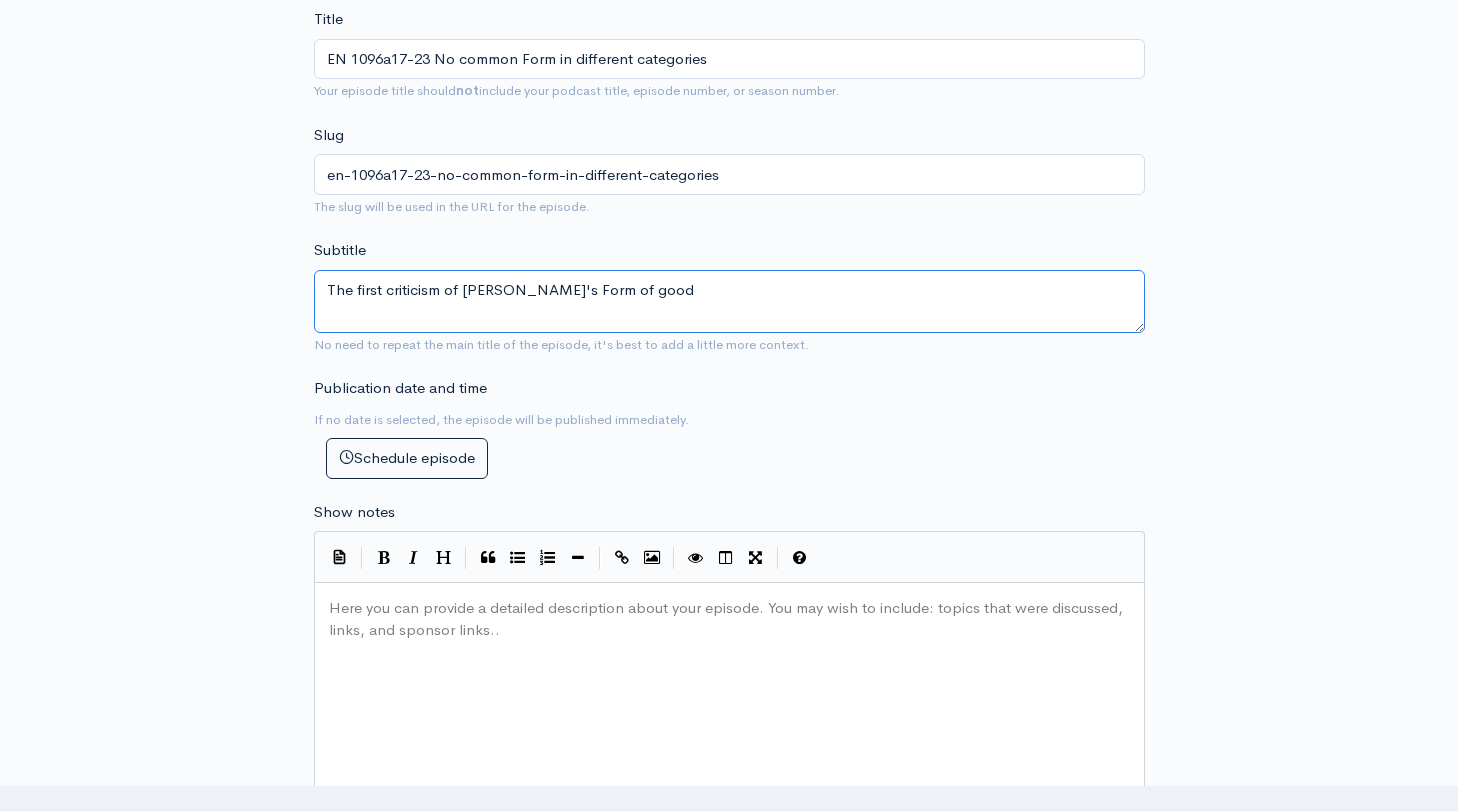 scroll, scrollTop: 767, scrollLeft: 0, axis: vertical 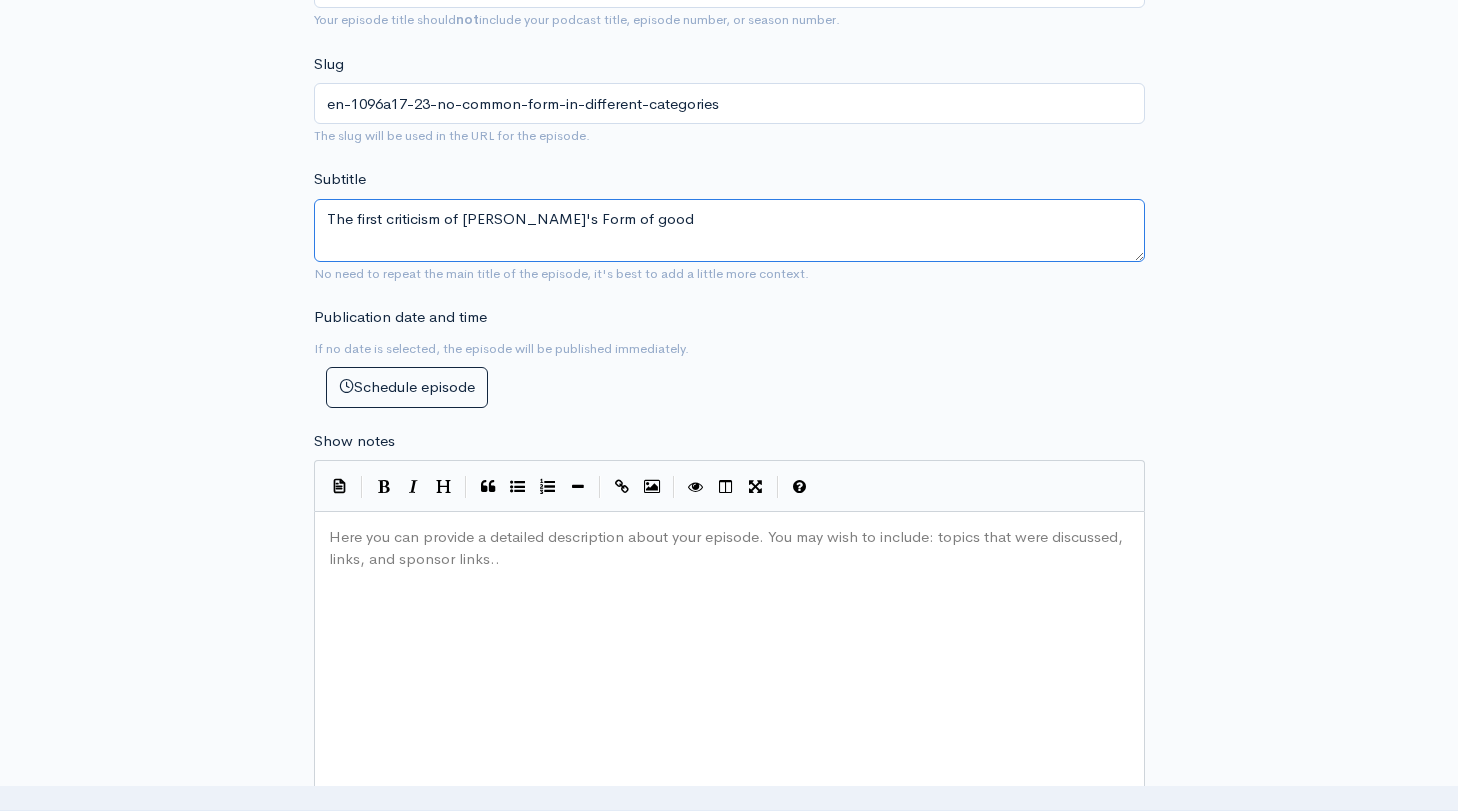 type on "The first criticism of [PERSON_NAME]'s Form of good" 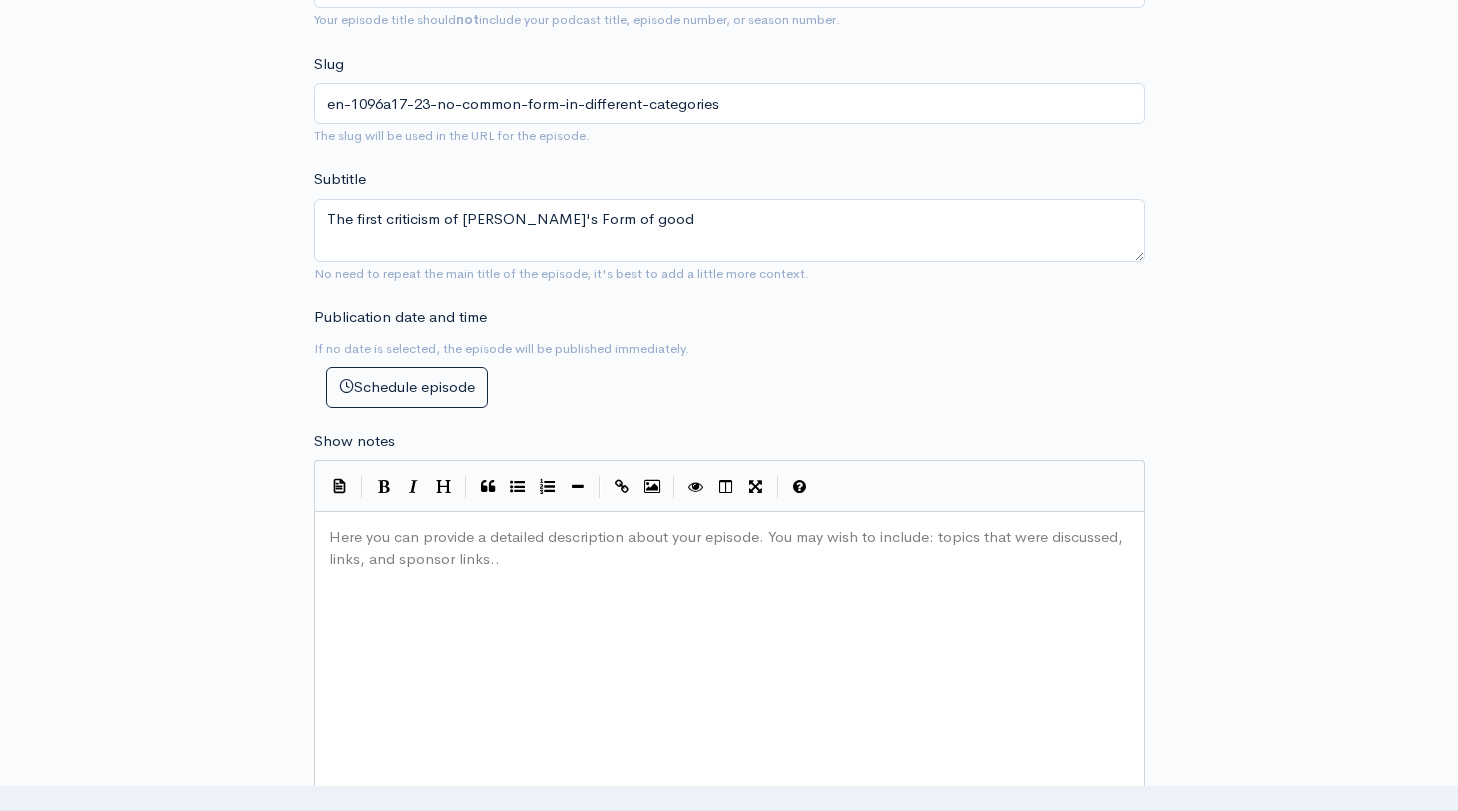 click on "Here you can provide a detailed description about your episode. You may wish to include: topics that were discussed, links, and sponsor links.. xxxxxxxxxx   ​" at bounding box center (754, 697) 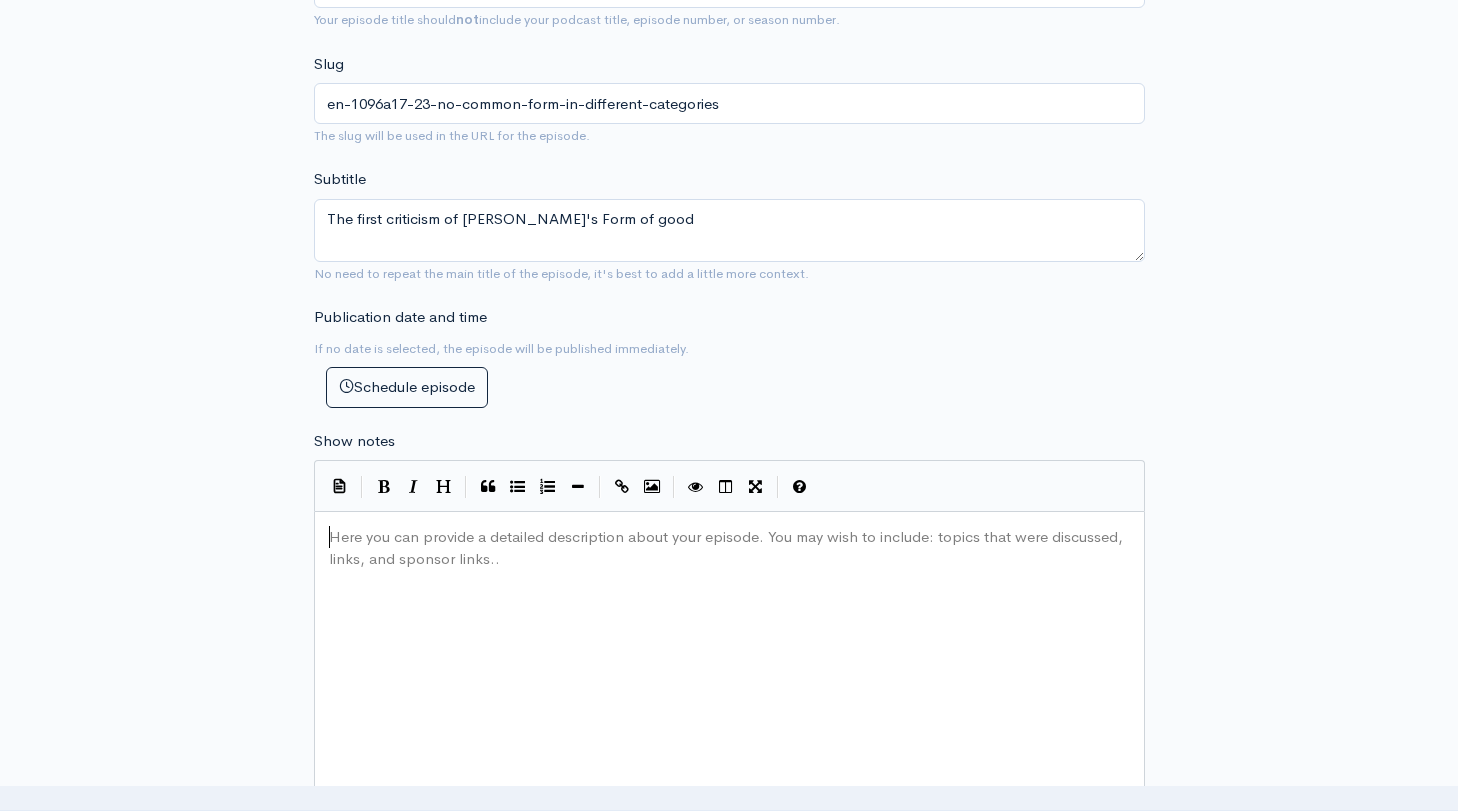 paste 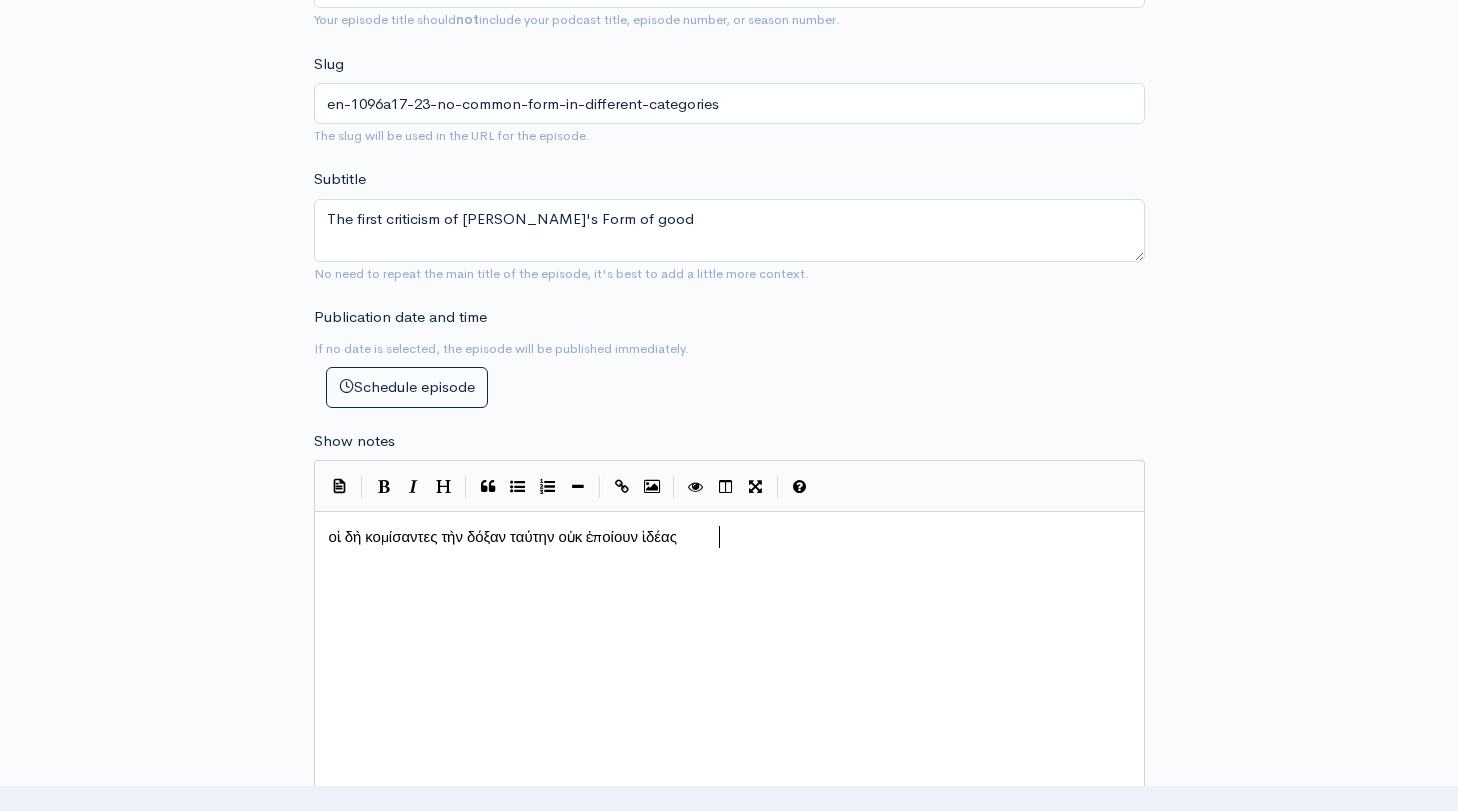 scroll, scrollTop: 10, scrollLeft: 4, axis: both 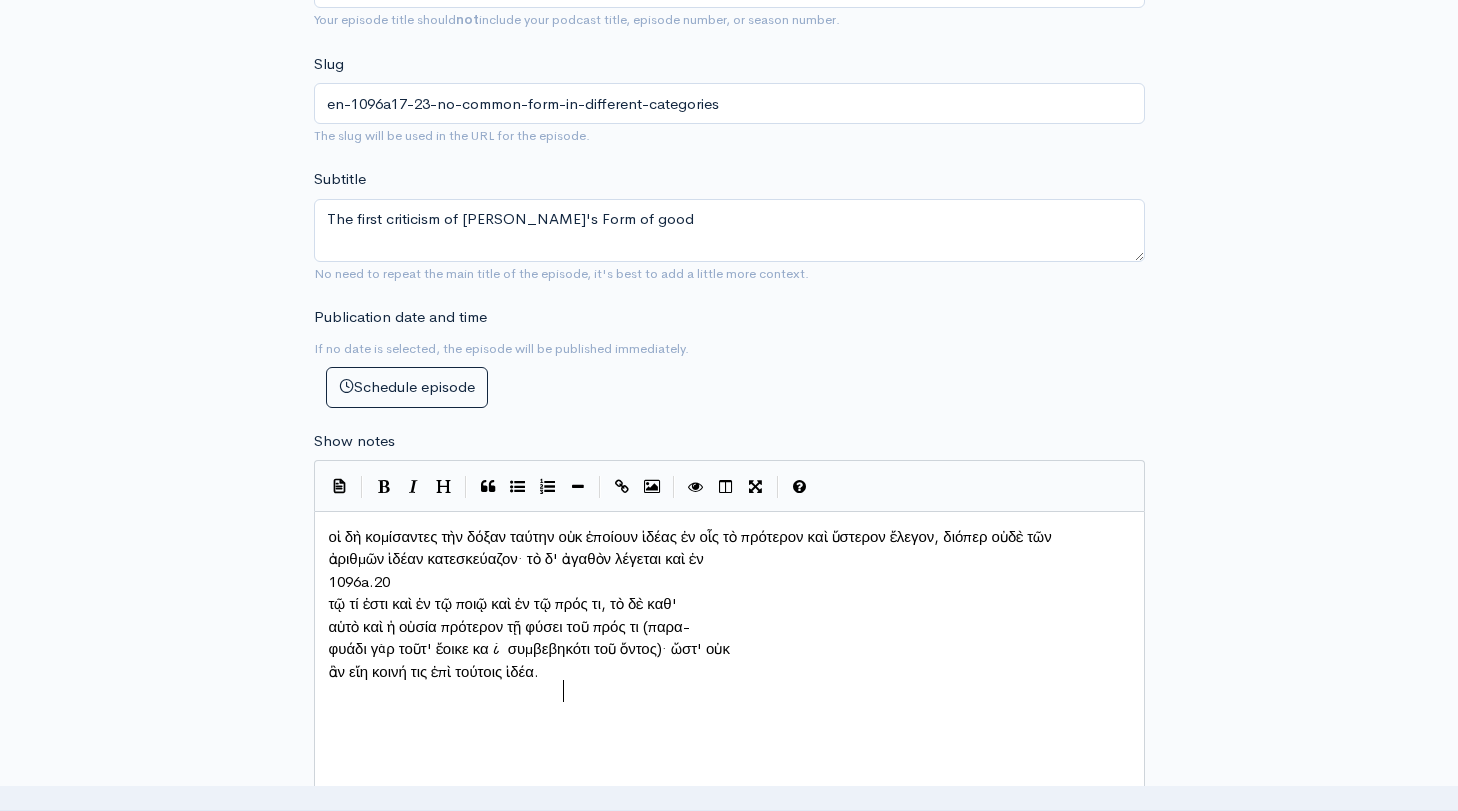 click on "ἀριθμῶν ἰδέαν κατεσκεύαζον· τὸ δ' ἀγαθὸν λέγεται καὶ ἐν" at bounding box center (516, 558) 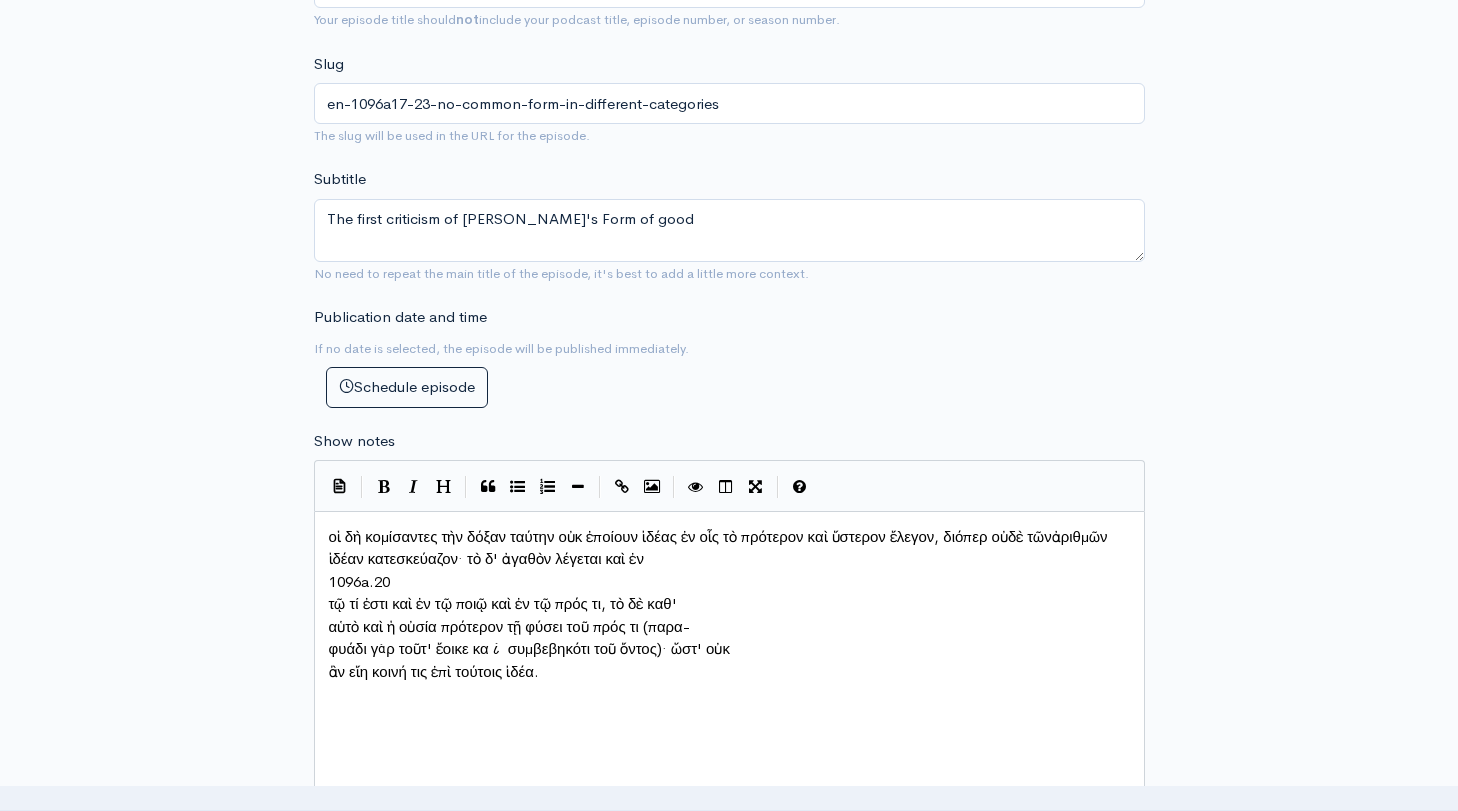 scroll, scrollTop: 10, scrollLeft: 3, axis: both 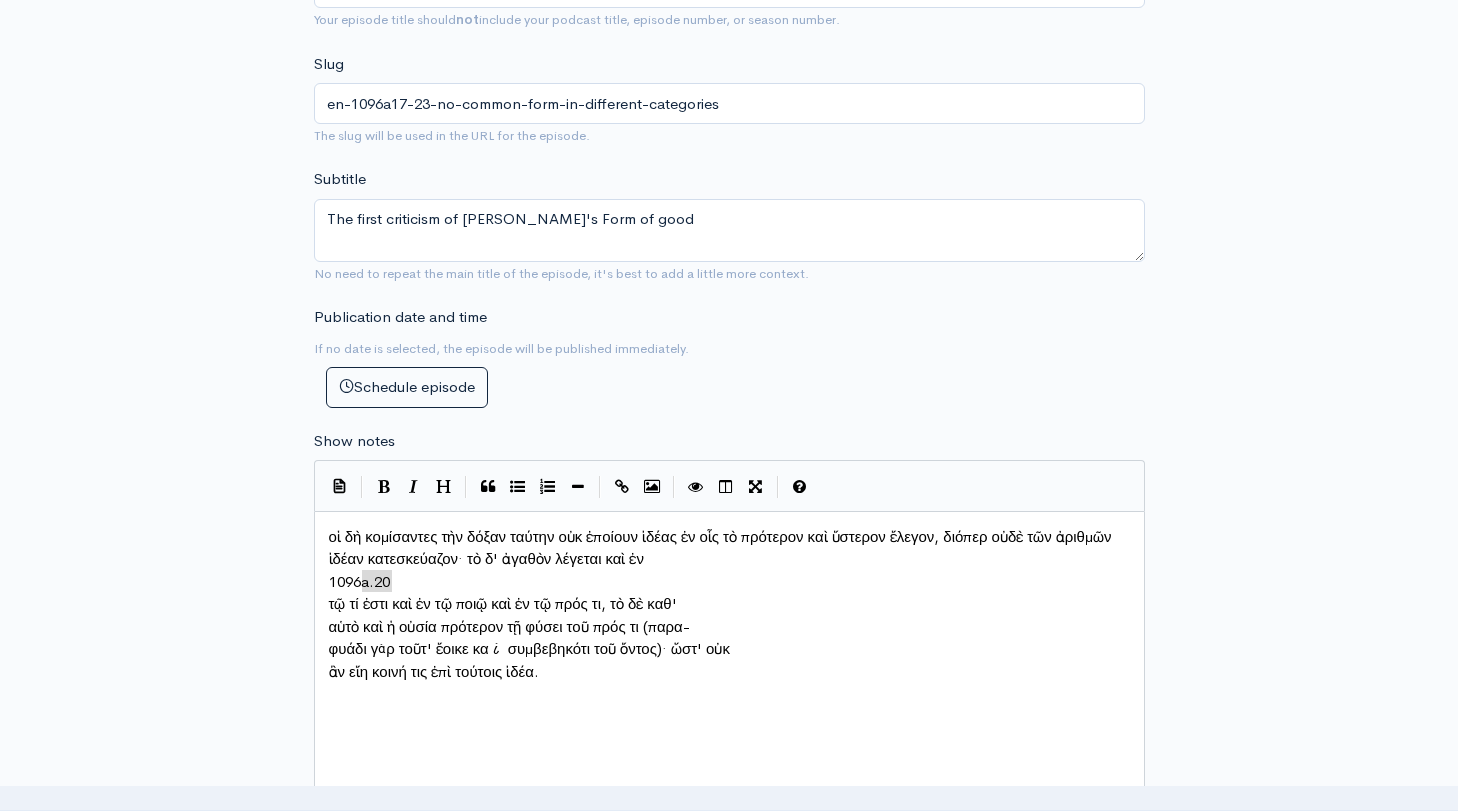 type on "1096a.20" 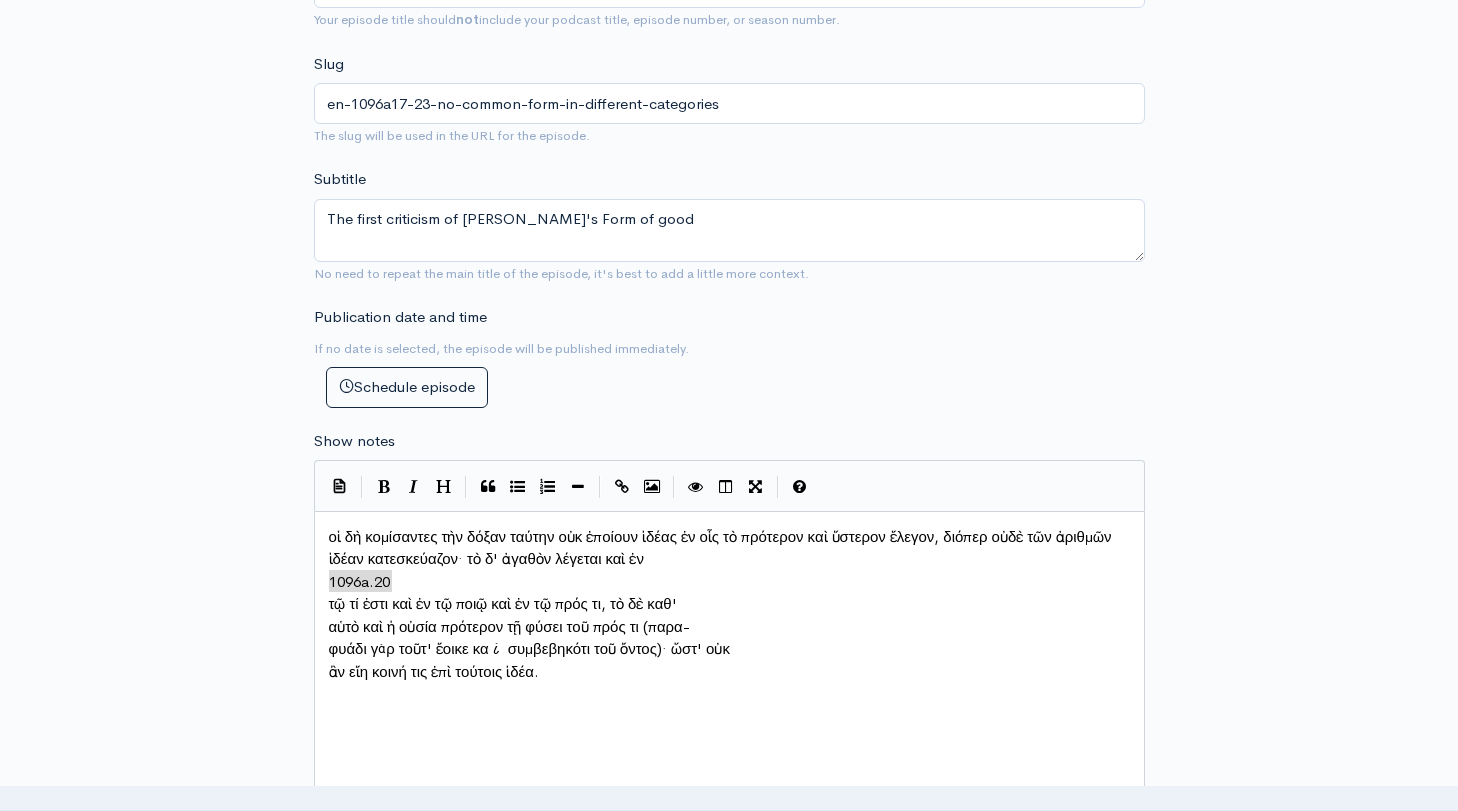 drag, startPoint x: 403, startPoint y: 573, endPoint x: 307, endPoint y: 572, distance: 96.00521 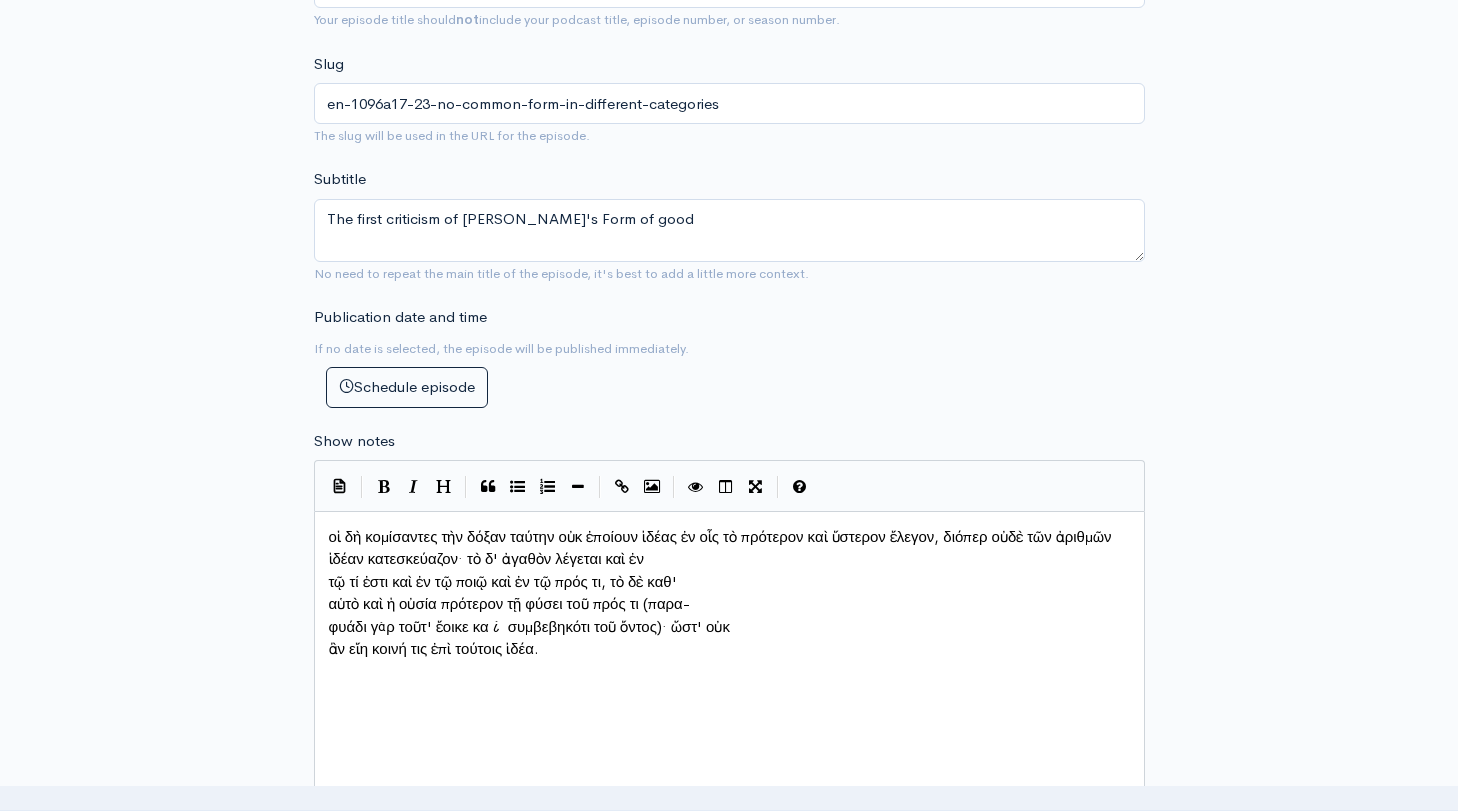 click on "τῷ τί ἐστι καὶ ἐν τῷ ποιῷ καὶ ἐν τῷ πρός τι, τὸ δὲ καθ'" at bounding box center (729, 582) 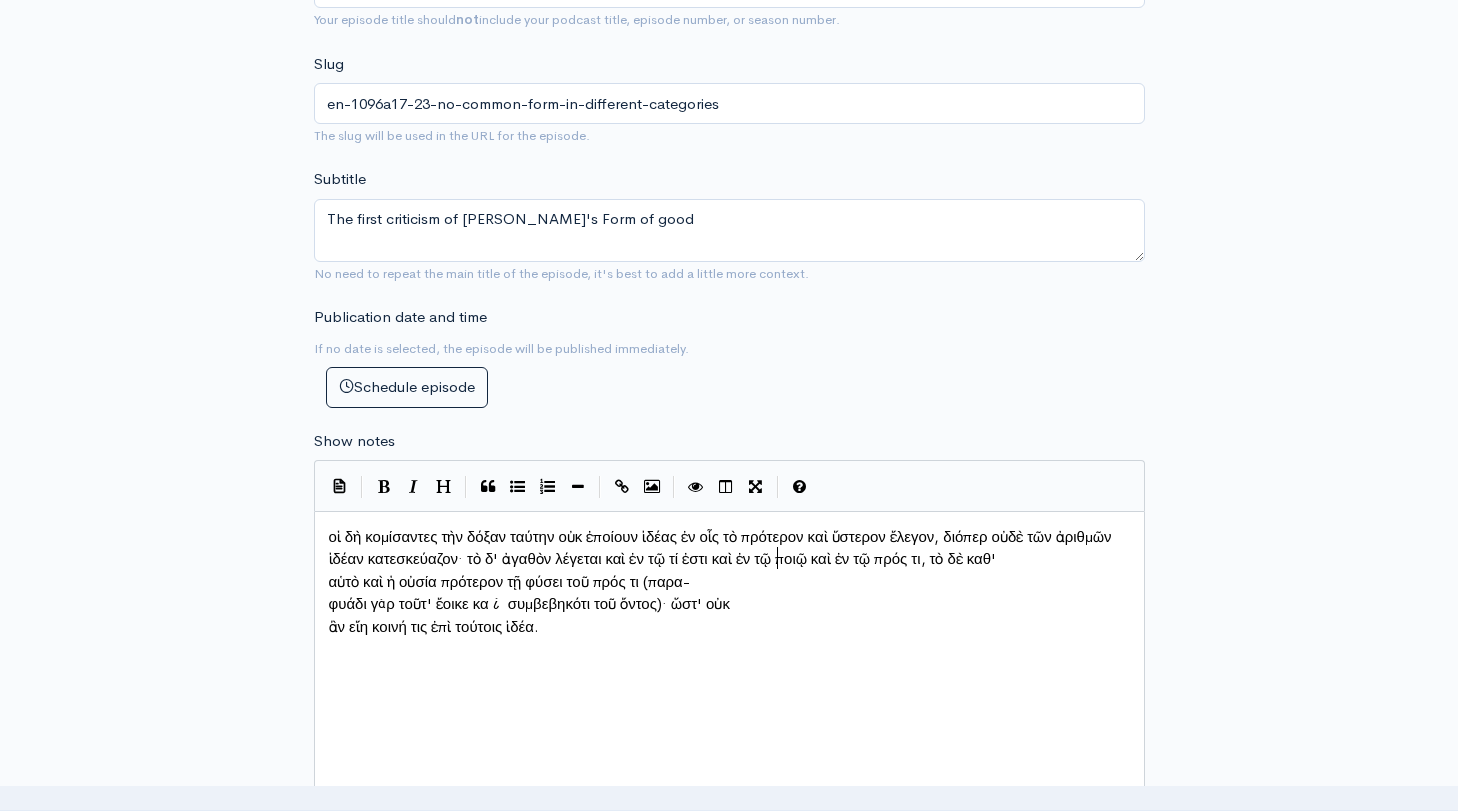 scroll, scrollTop: 10, scrollLeft: 4, axis: both 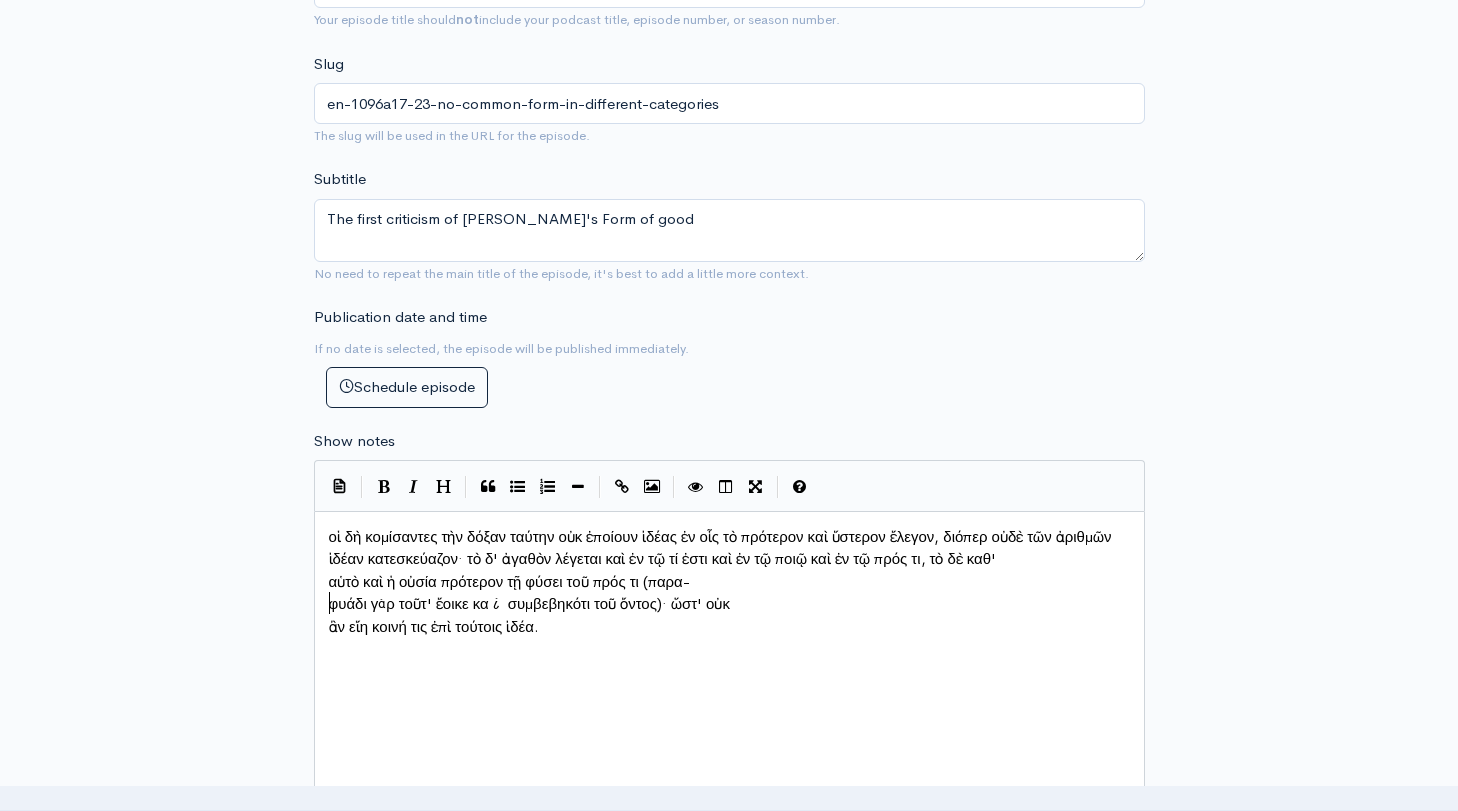 click on "αὑτὸ καὶ ἡ οὐσία πρότερον τῇ φύσει τοῦ πρός τι (παρα-" at bounding box center [509, 581] 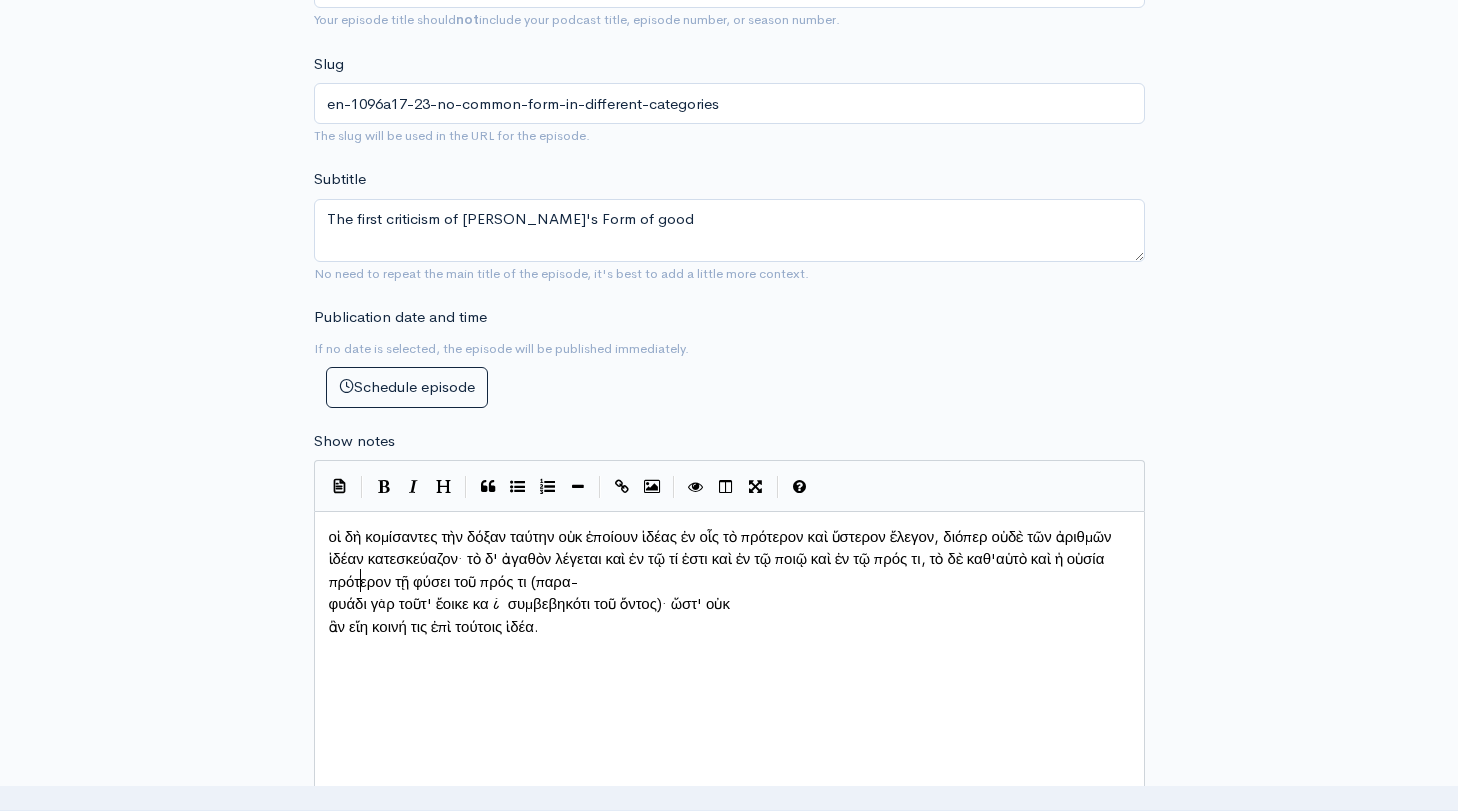 scroll, scrollTop: 10, scrollLeft: 3, axis: both 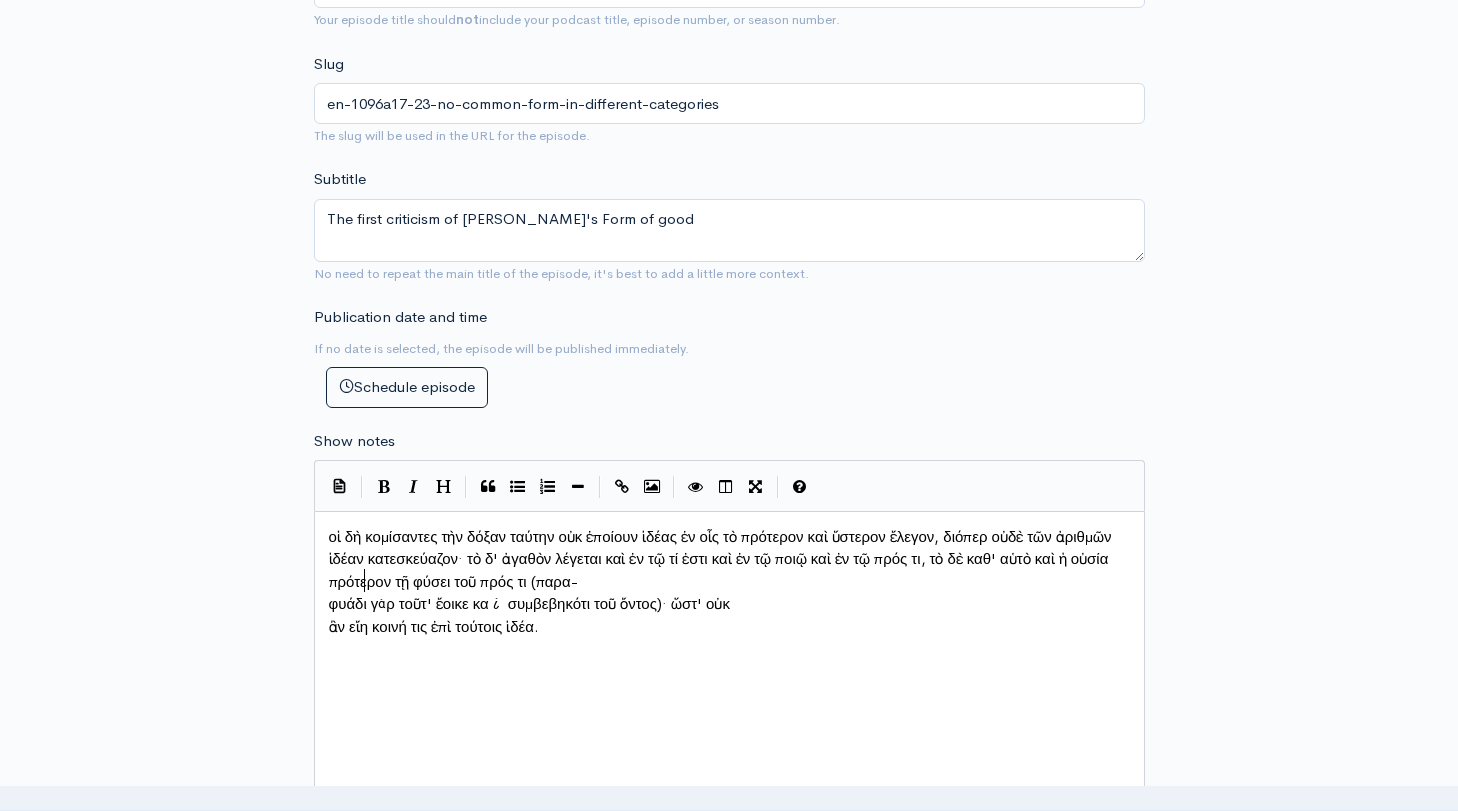 click on "φυάδι γὰρ τοῦτ' ἔοικε καὶ συμβεβηκότι τοῦ ὄντος)· ὥστ' οὐκ" at bounding box center [729, 604] 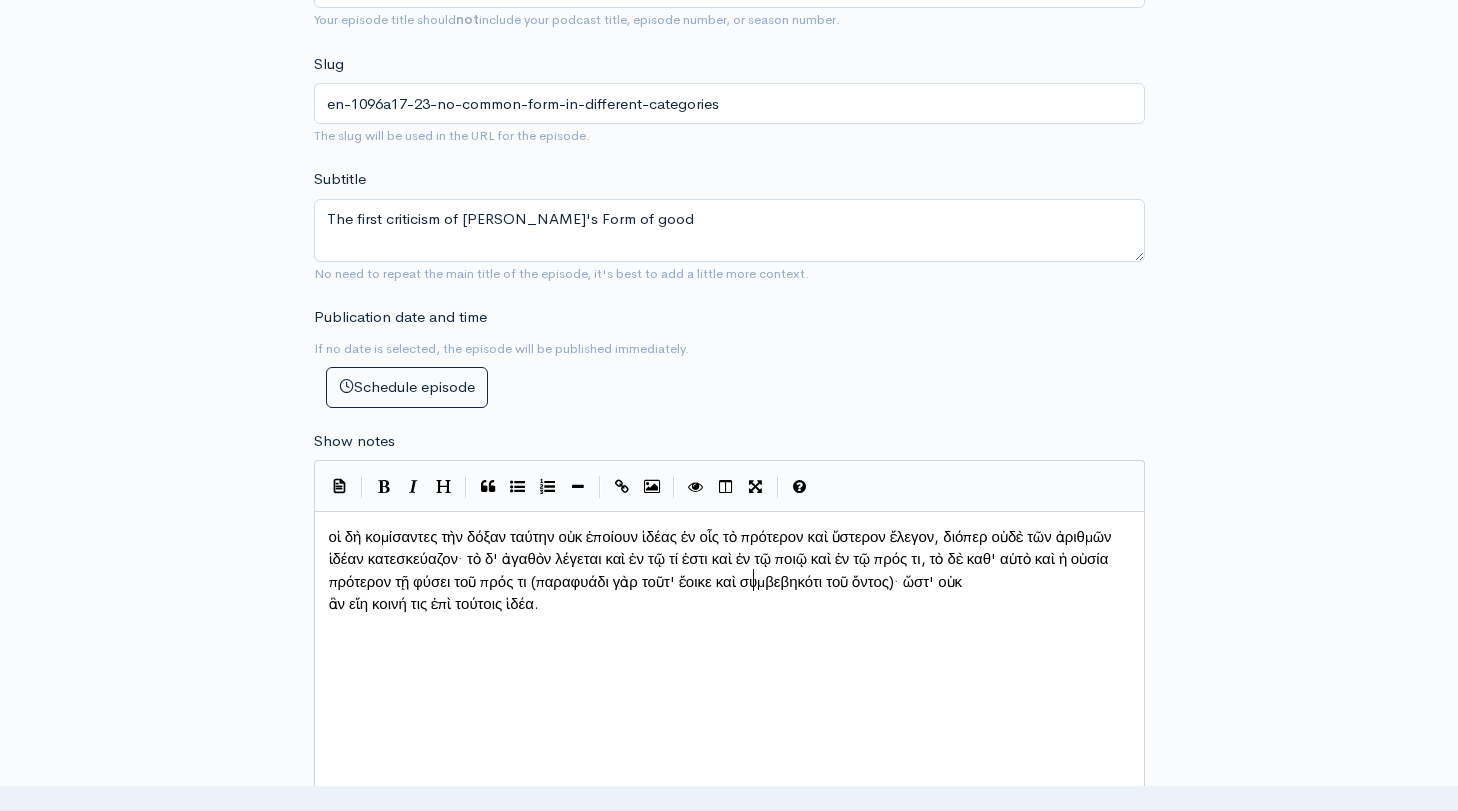 click on "ἂν εἴη κοινή τις ἐπὶ τούτοις ἰδέα." at bounding box center [729, 604] 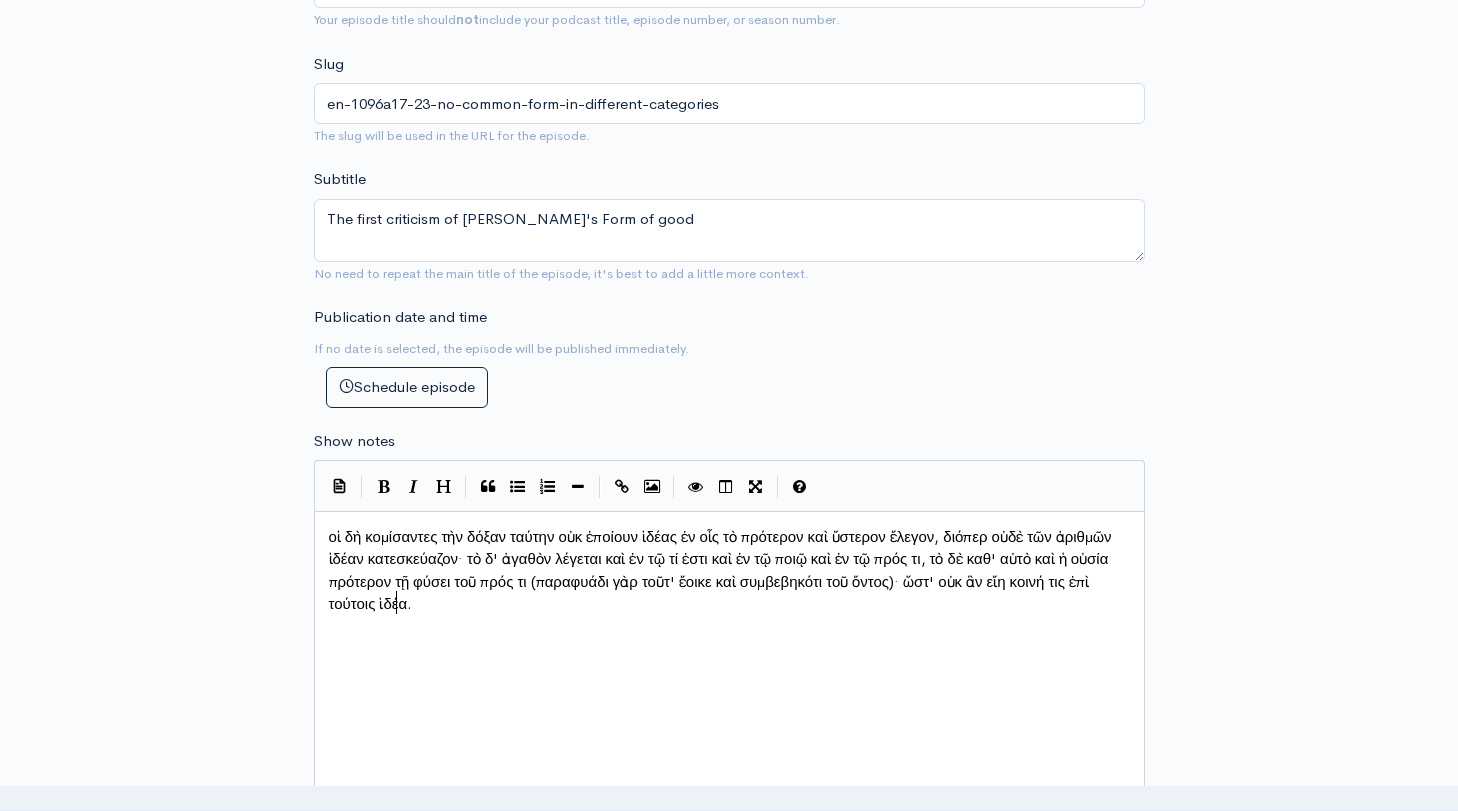 scroll, scrollTop: 10, scrollLeft: 4, axis: both 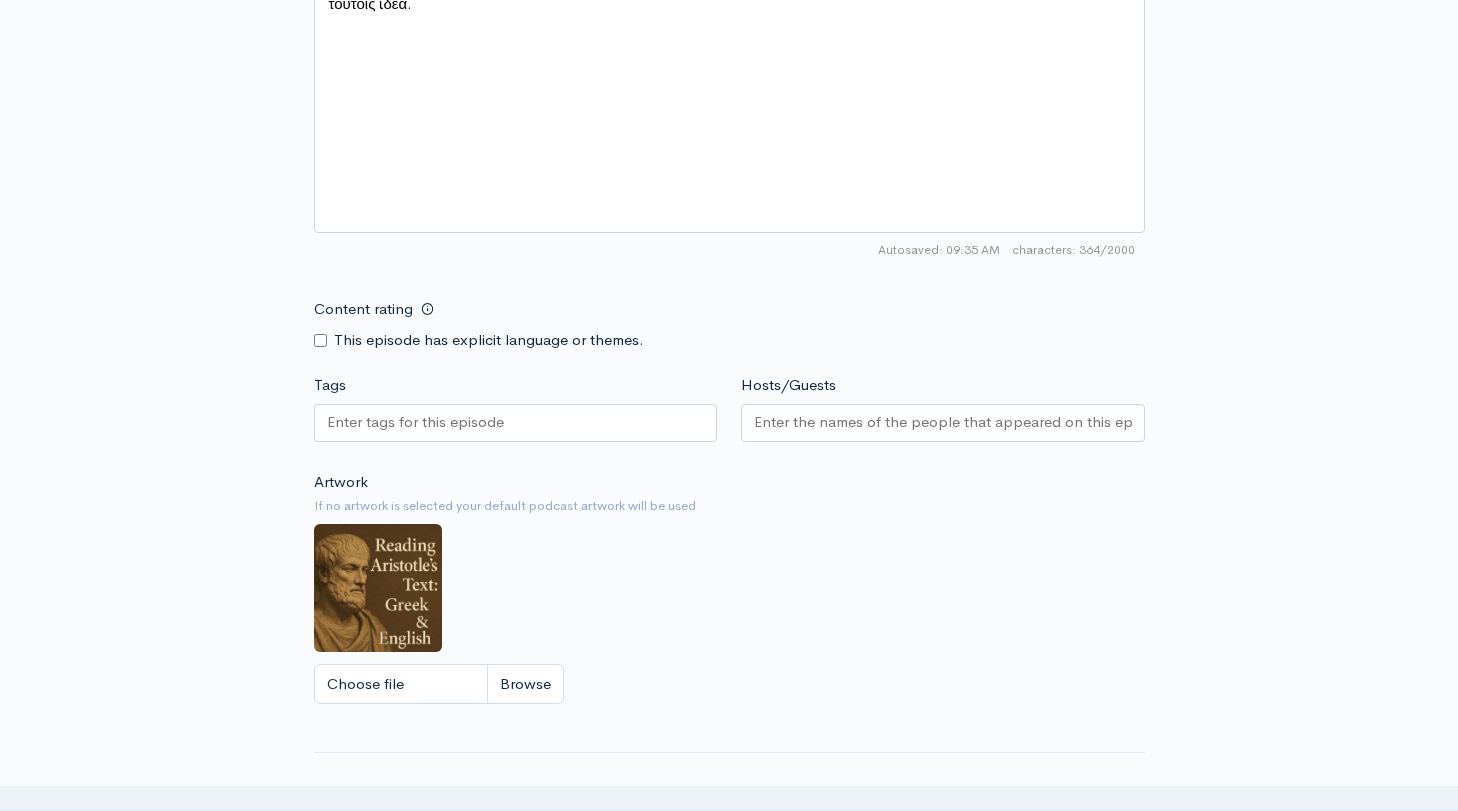type 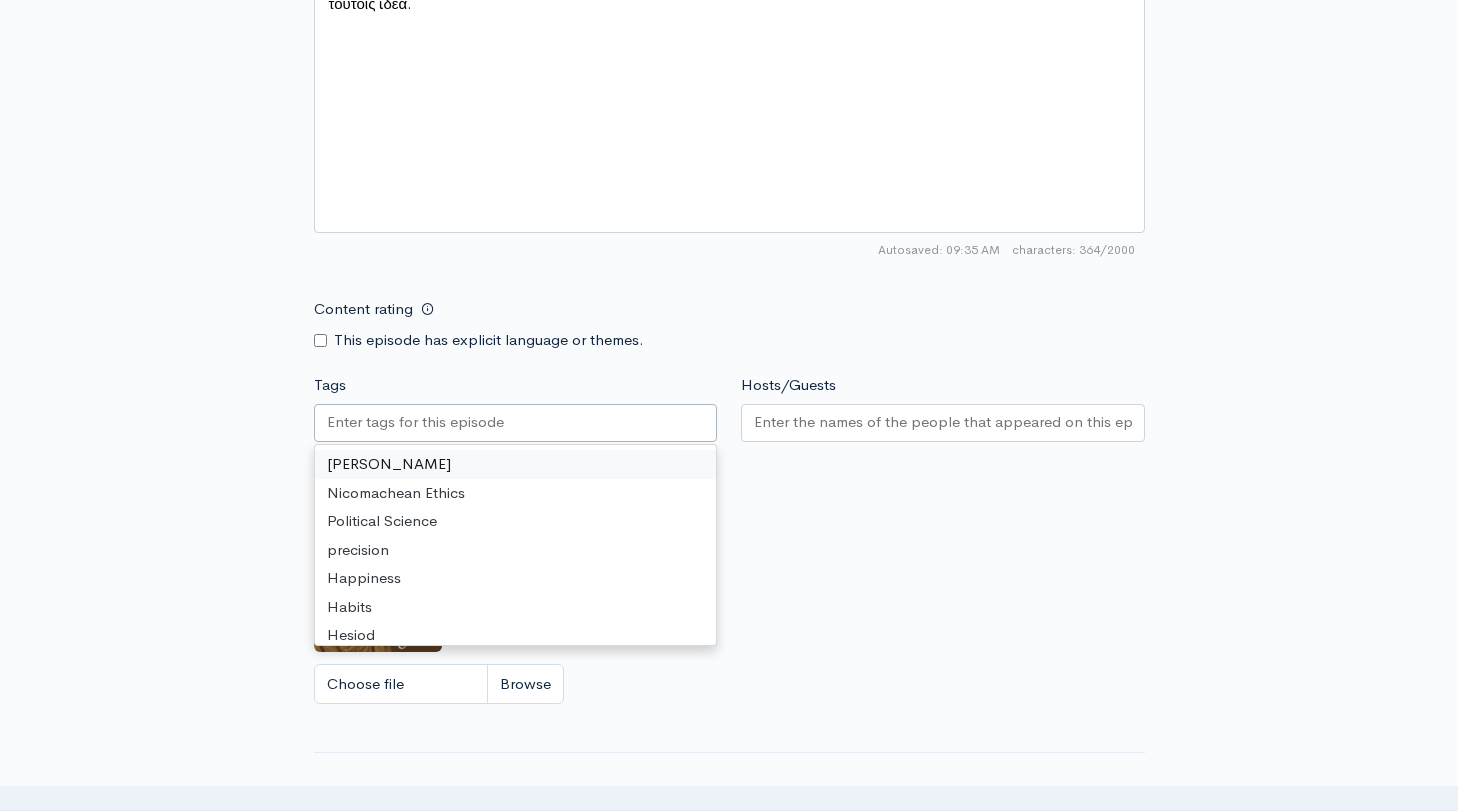 click at bounding box center (516, 423) 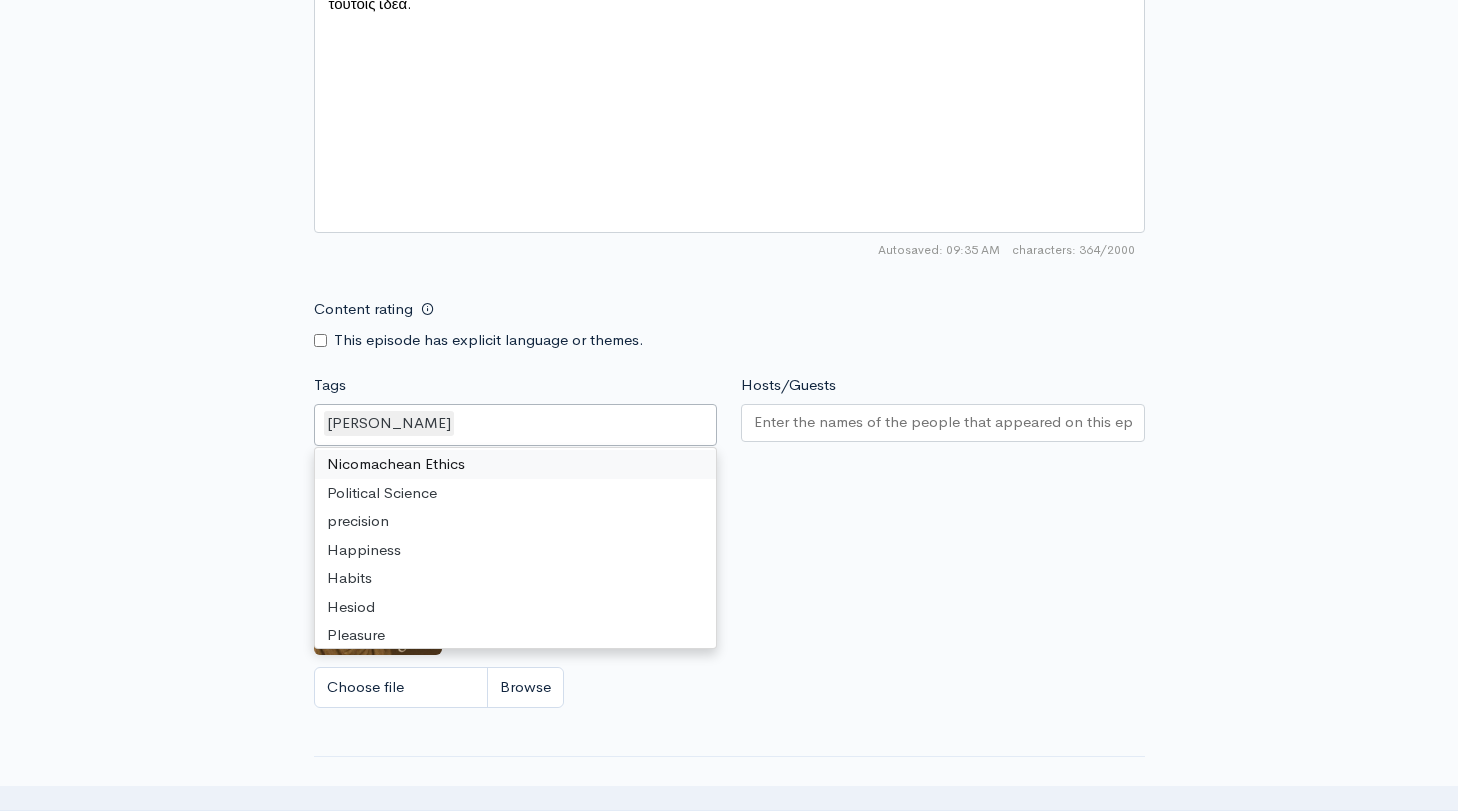scroll, scrollTop: 0, scrollLeft: 0, axis: both 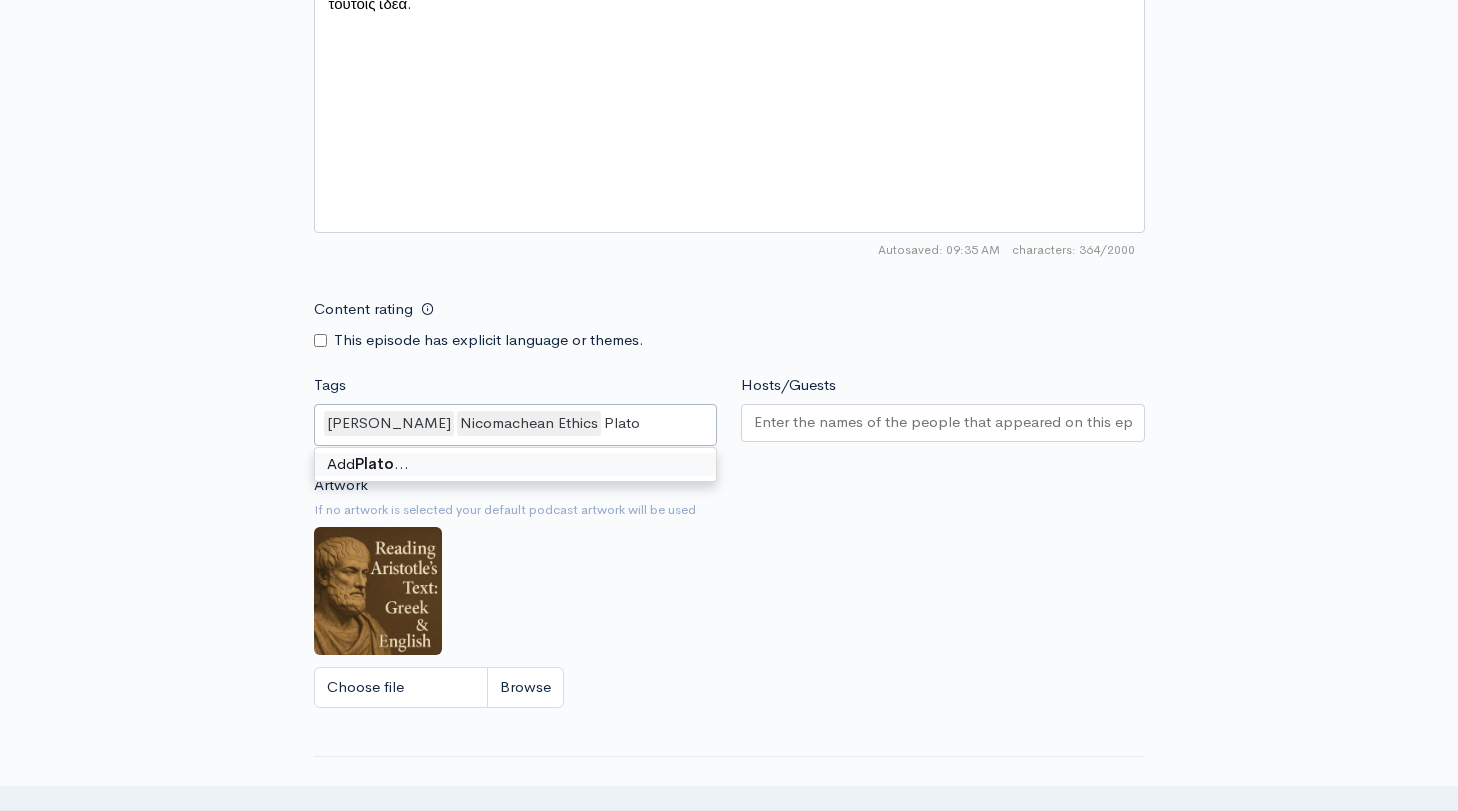 type on "Plato" 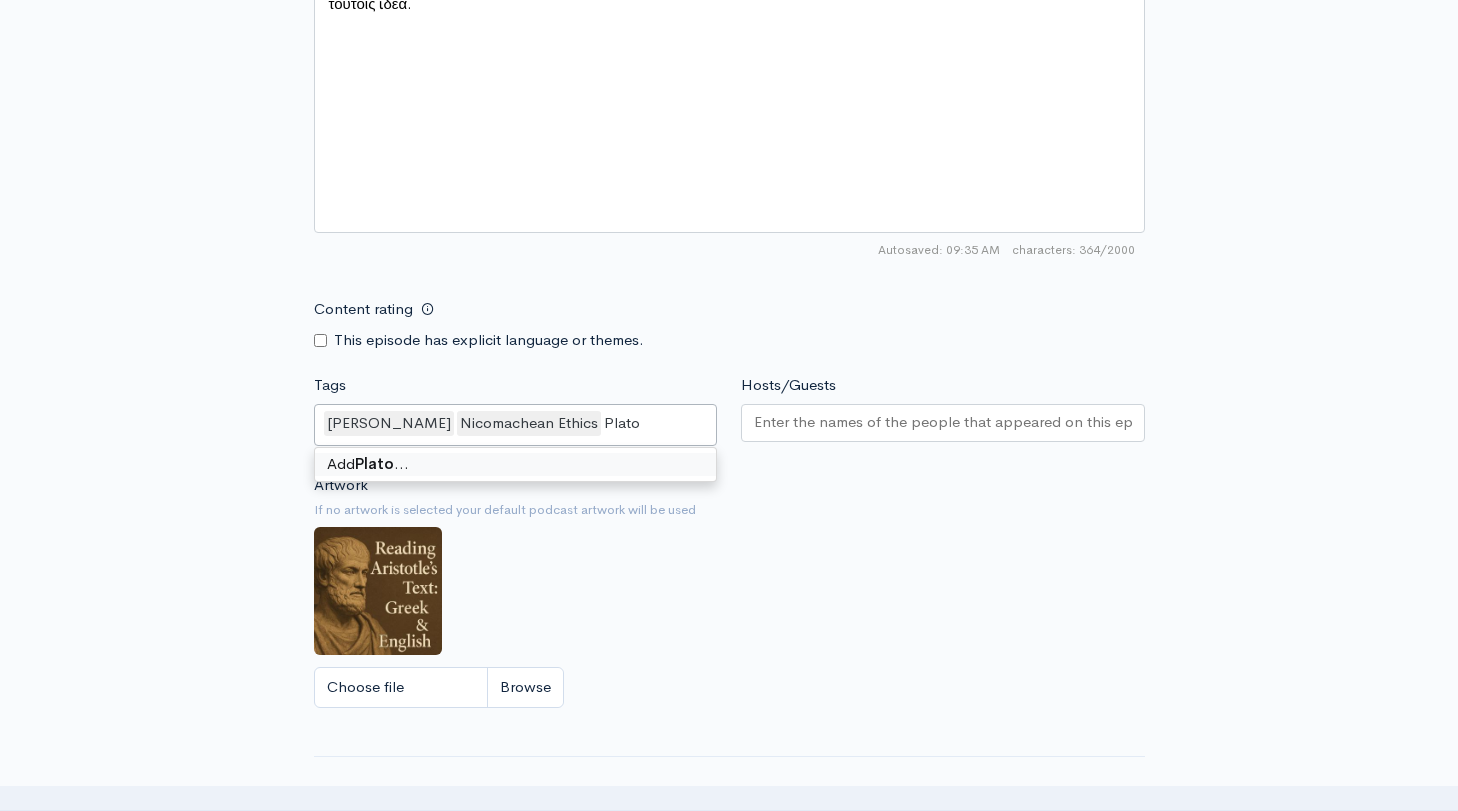 type 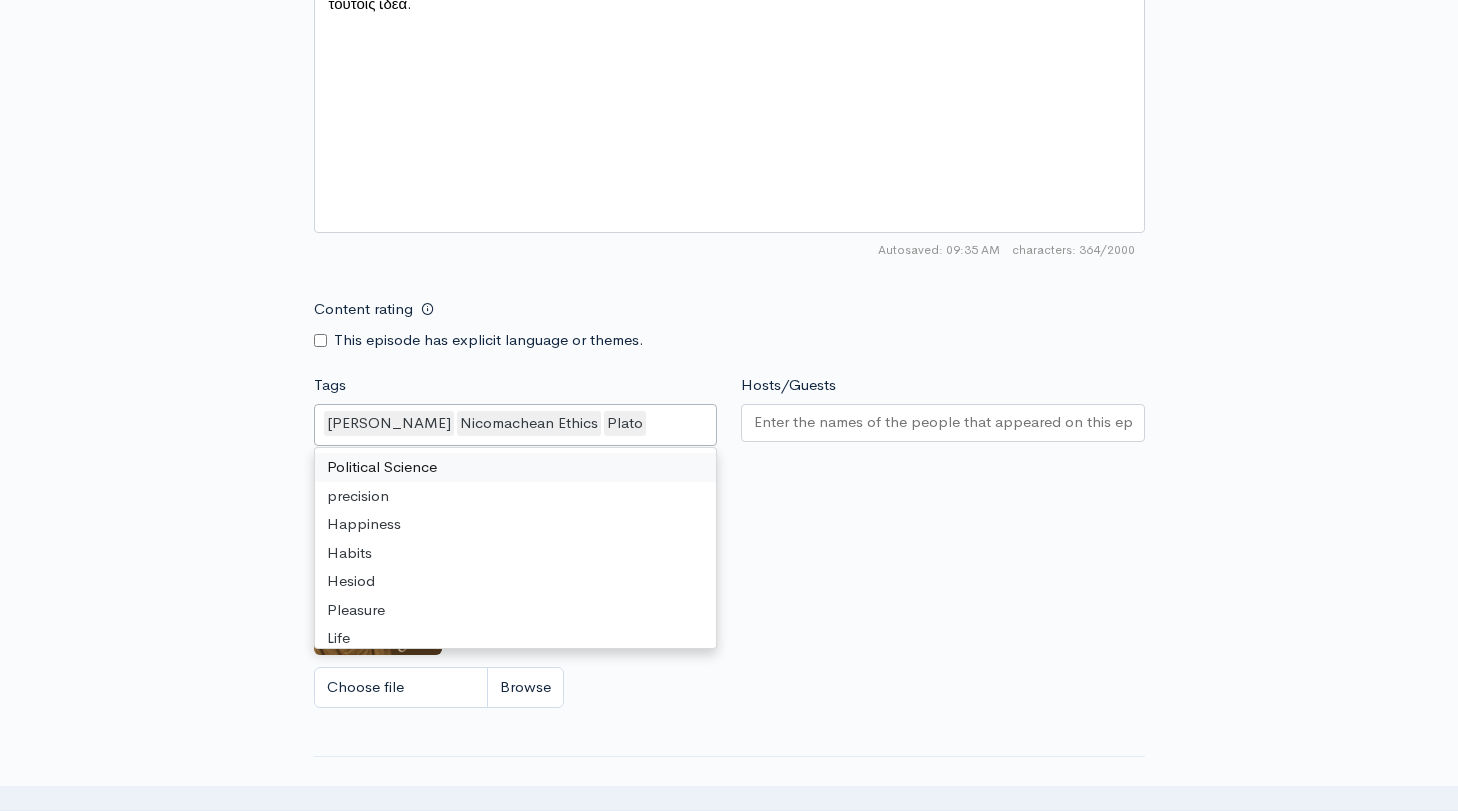click on "Hosts/Guests" at bounding box center (943, 422) 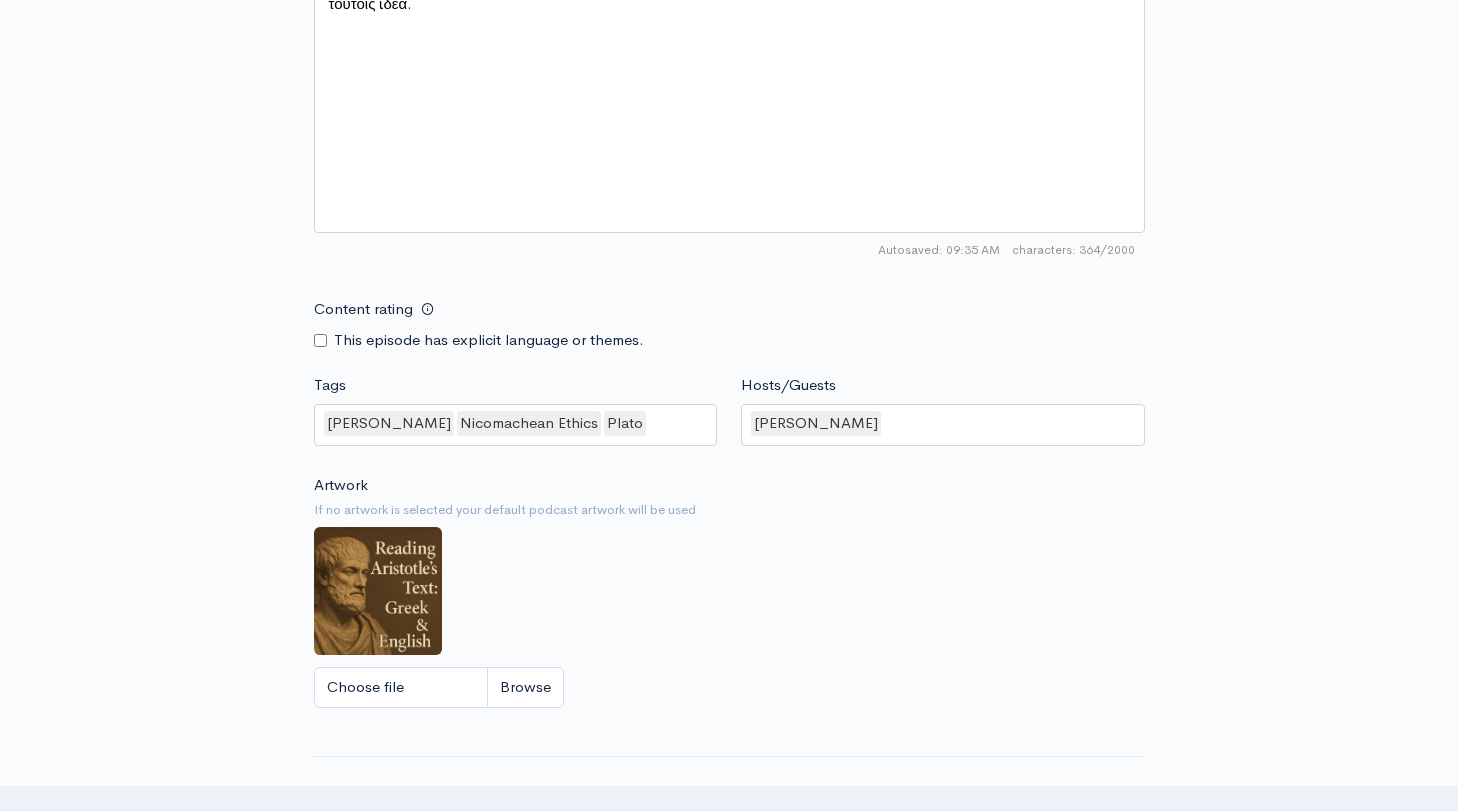 click on "Artwork
If no artwork is selected your default podcast artwork will be used
Choose file   0" at bounding box center (729, 597) 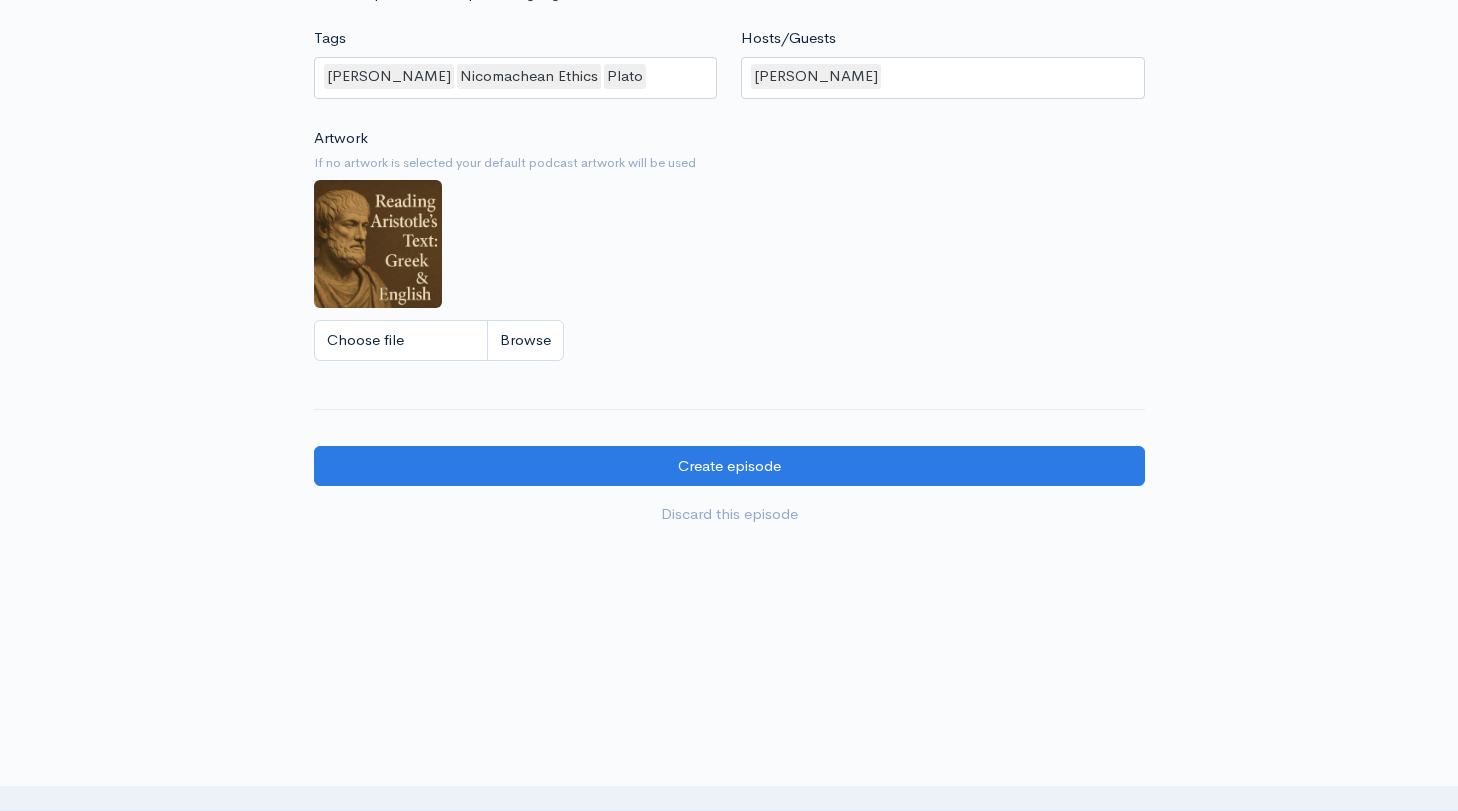 scroll, scrollTop: 1713, scrollLeft: 0, axis: vertical 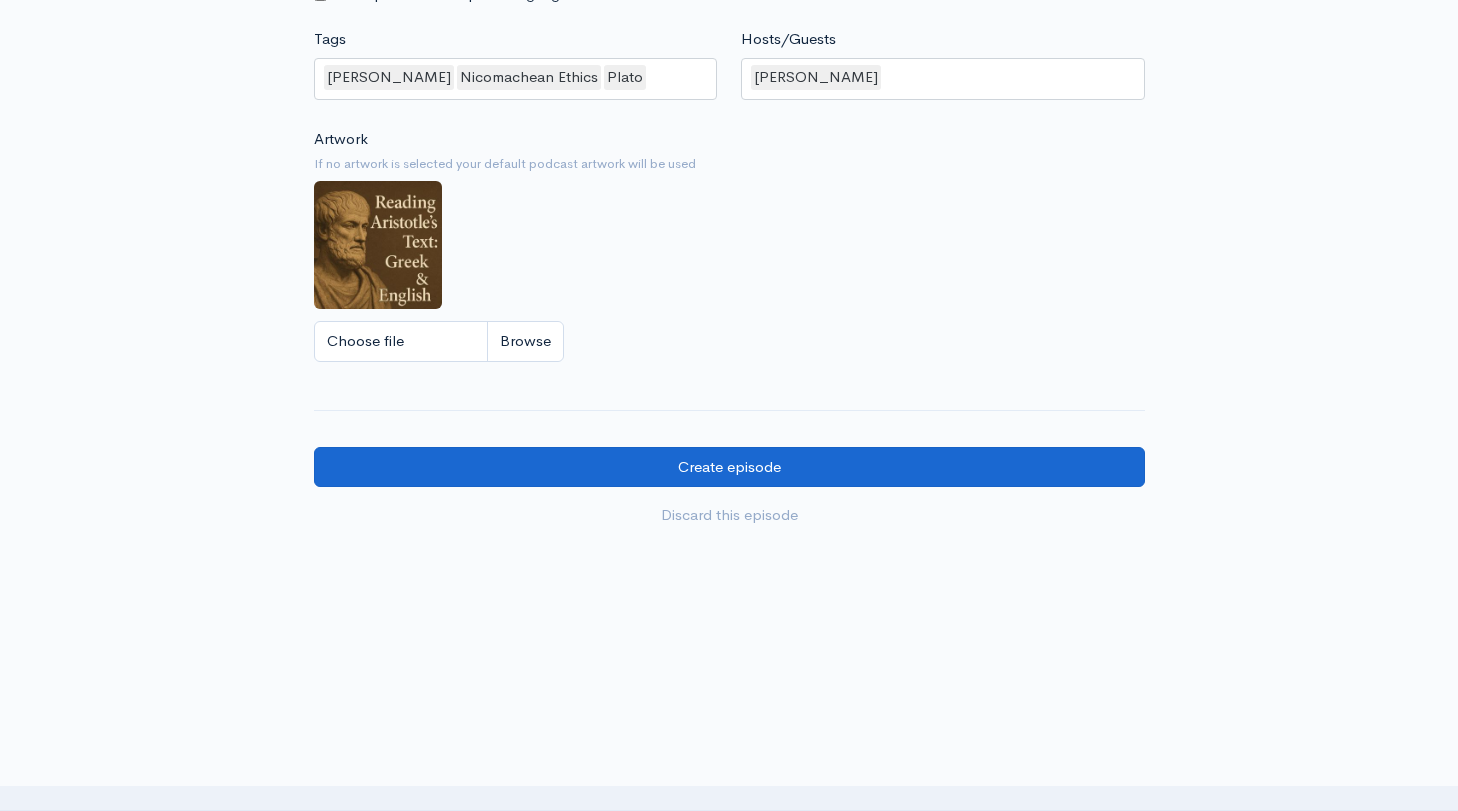 click on "Create episode" at bounding box center (729, 467) 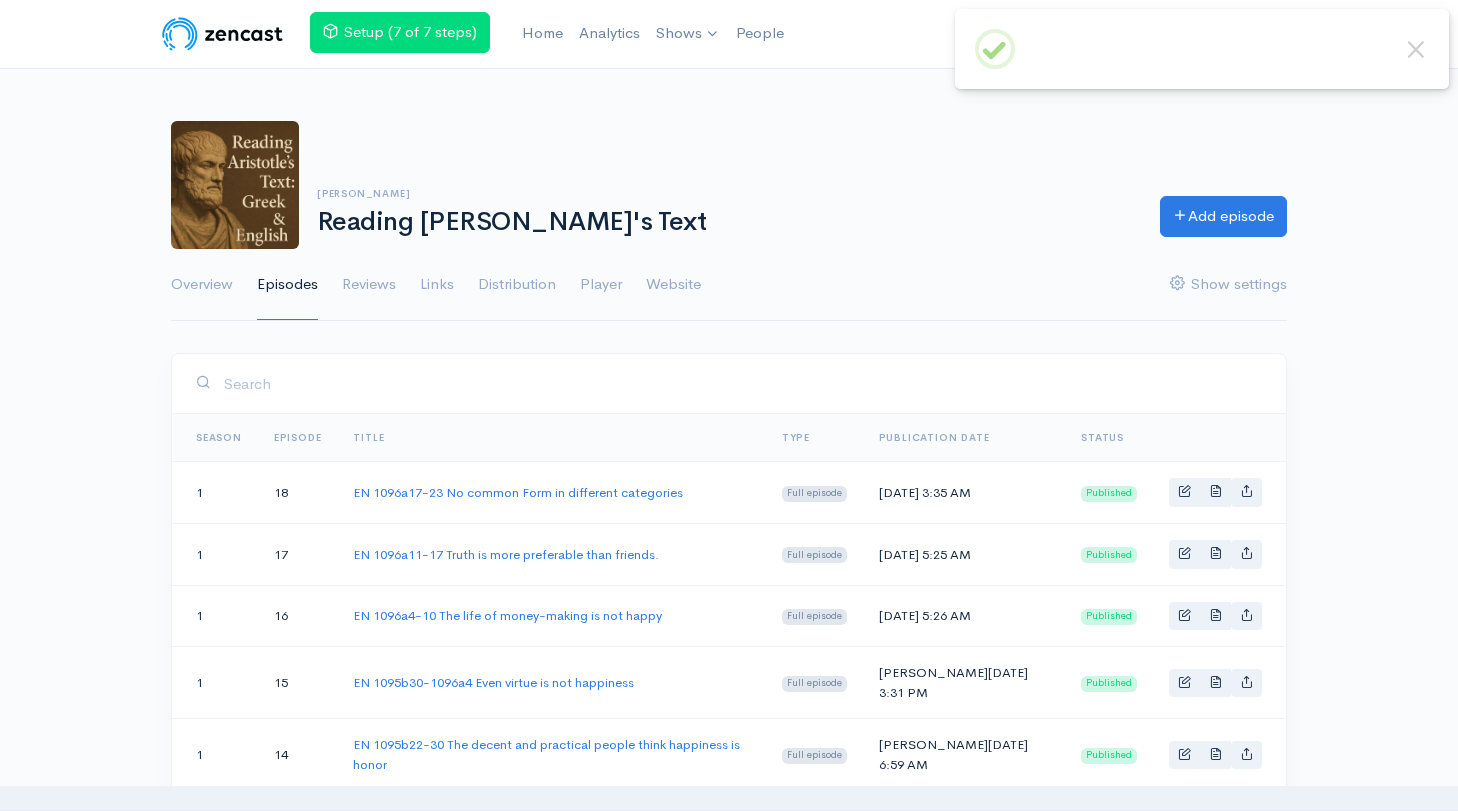 scroll, scrollTop: 0, scrollLeft: 0, axis: both 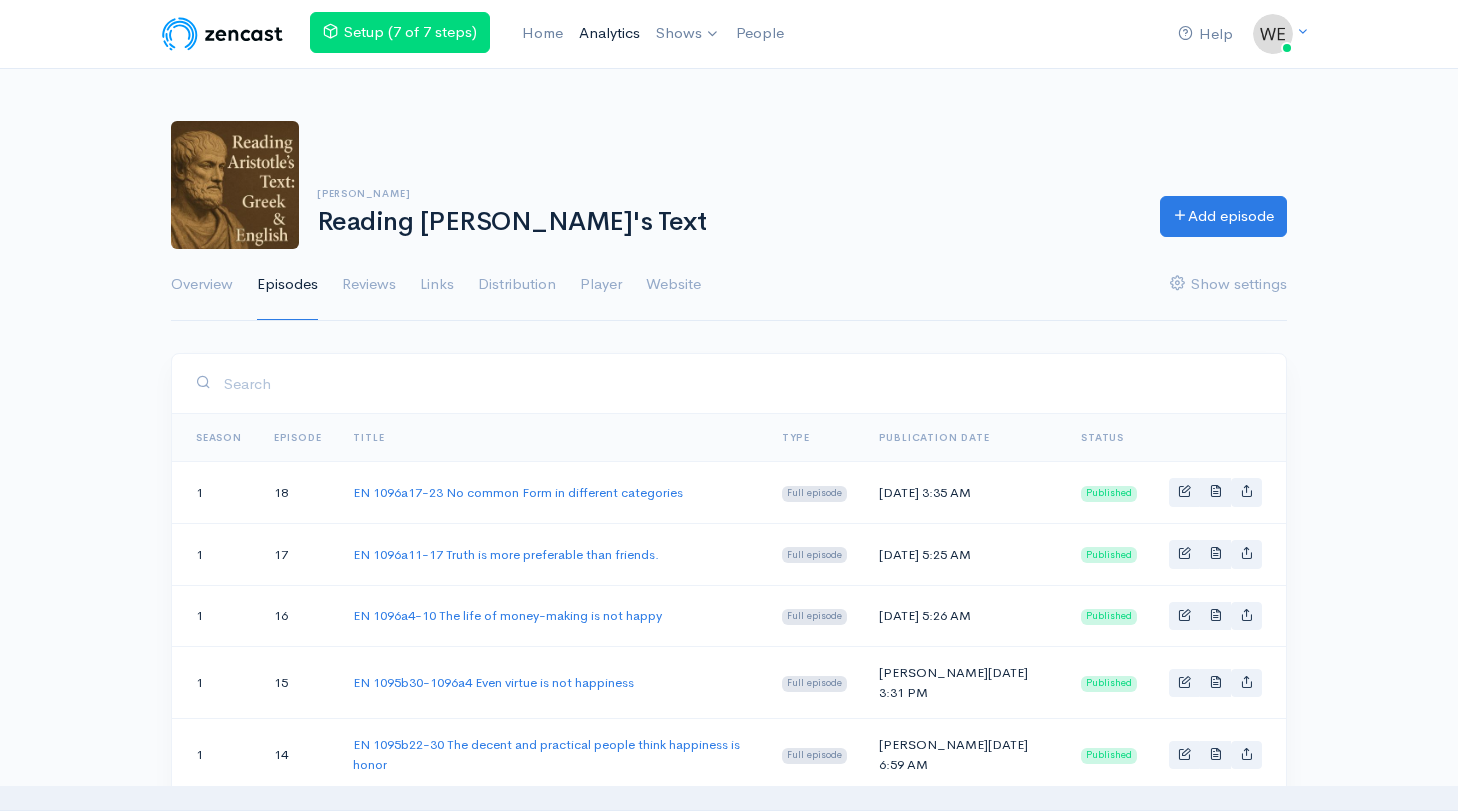 click on "Analytics" at bounding box center (609, 33) 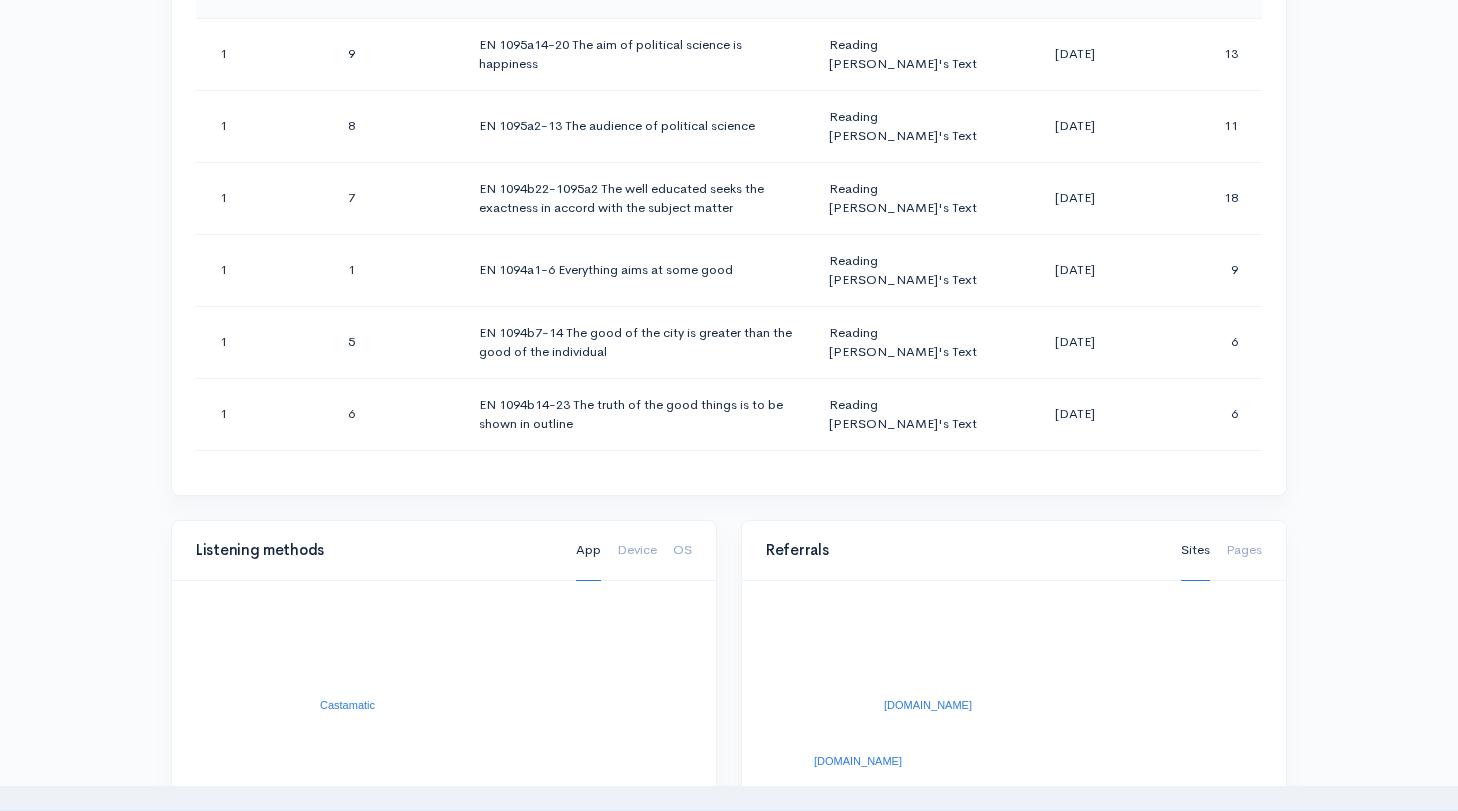 scroll, scrollTop: 1149, scrollLeft: 0, axis: vertical 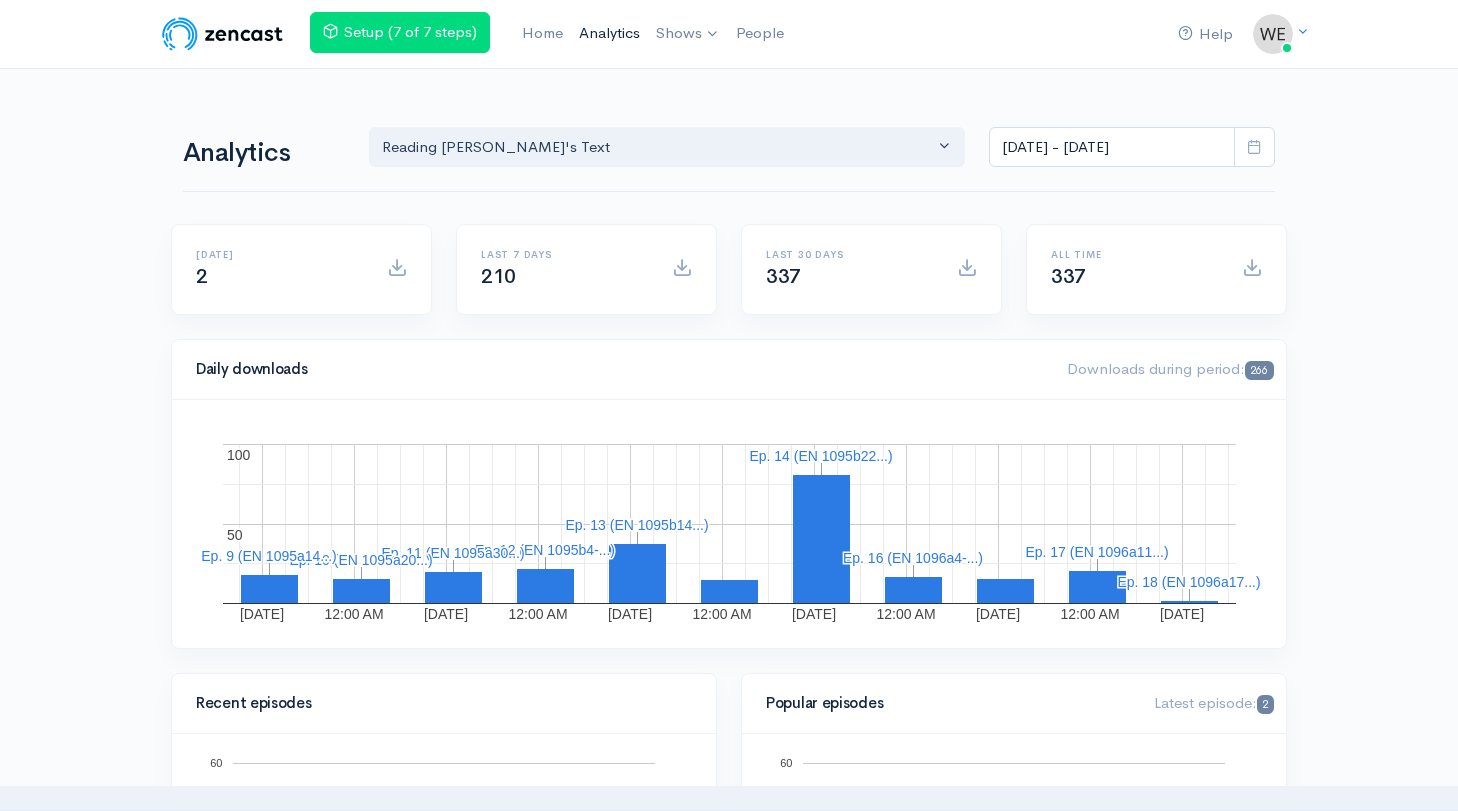 click on "Analytics" at bounding box center [609, 33] 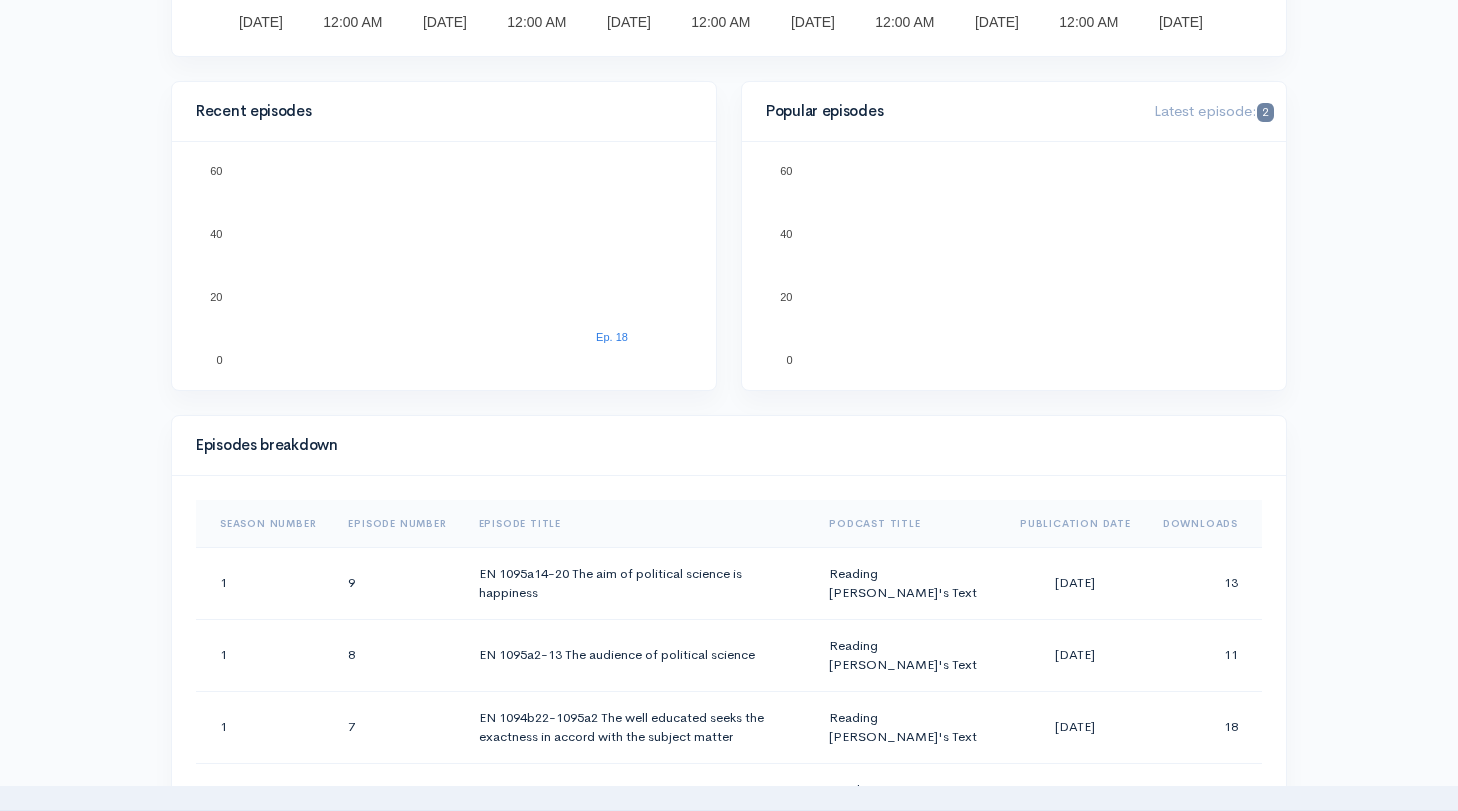 scroll, scrollTop: 680, scrollLeft: 0, axis: vertical 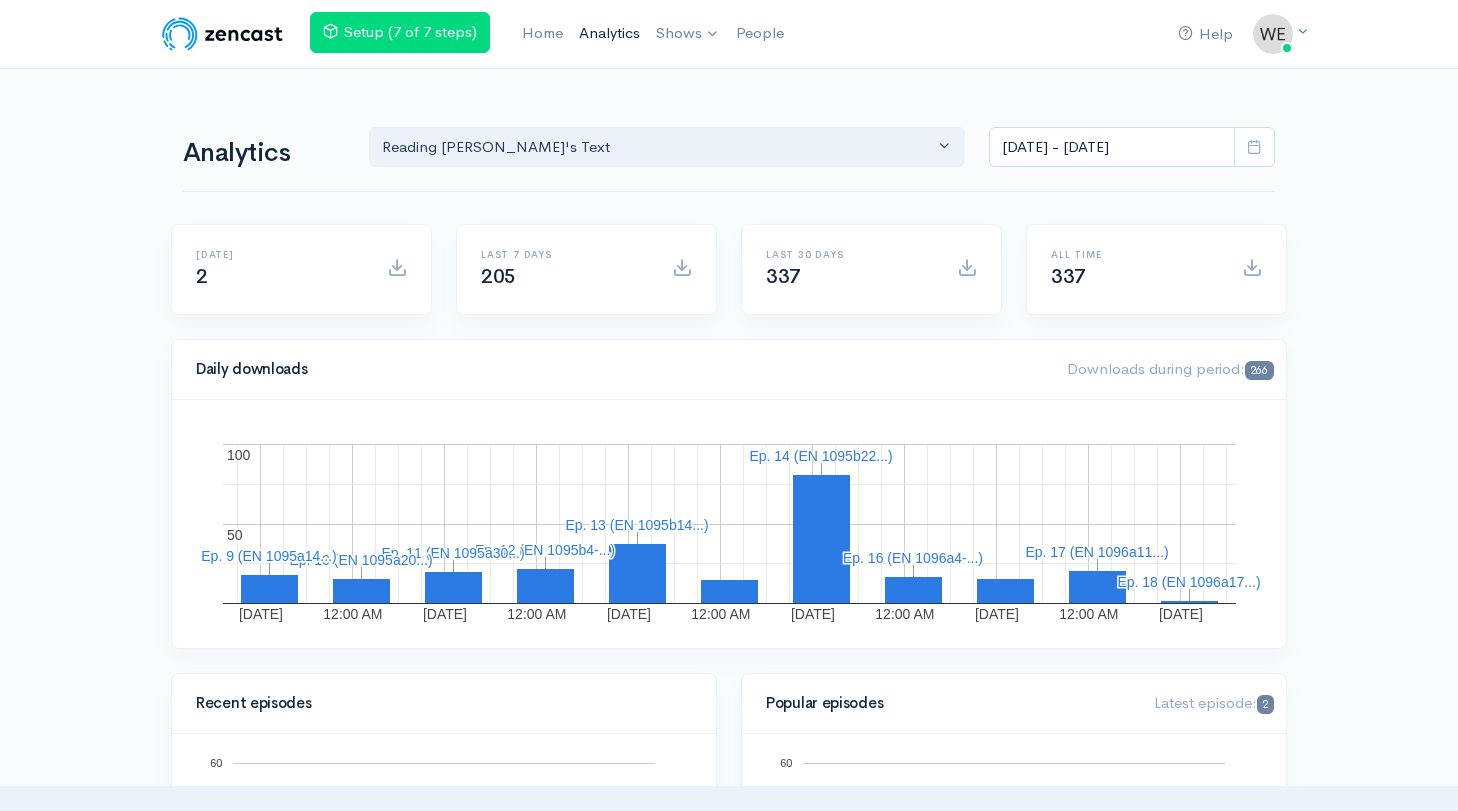 click on "Analytics" at bounding box center (609, 33) 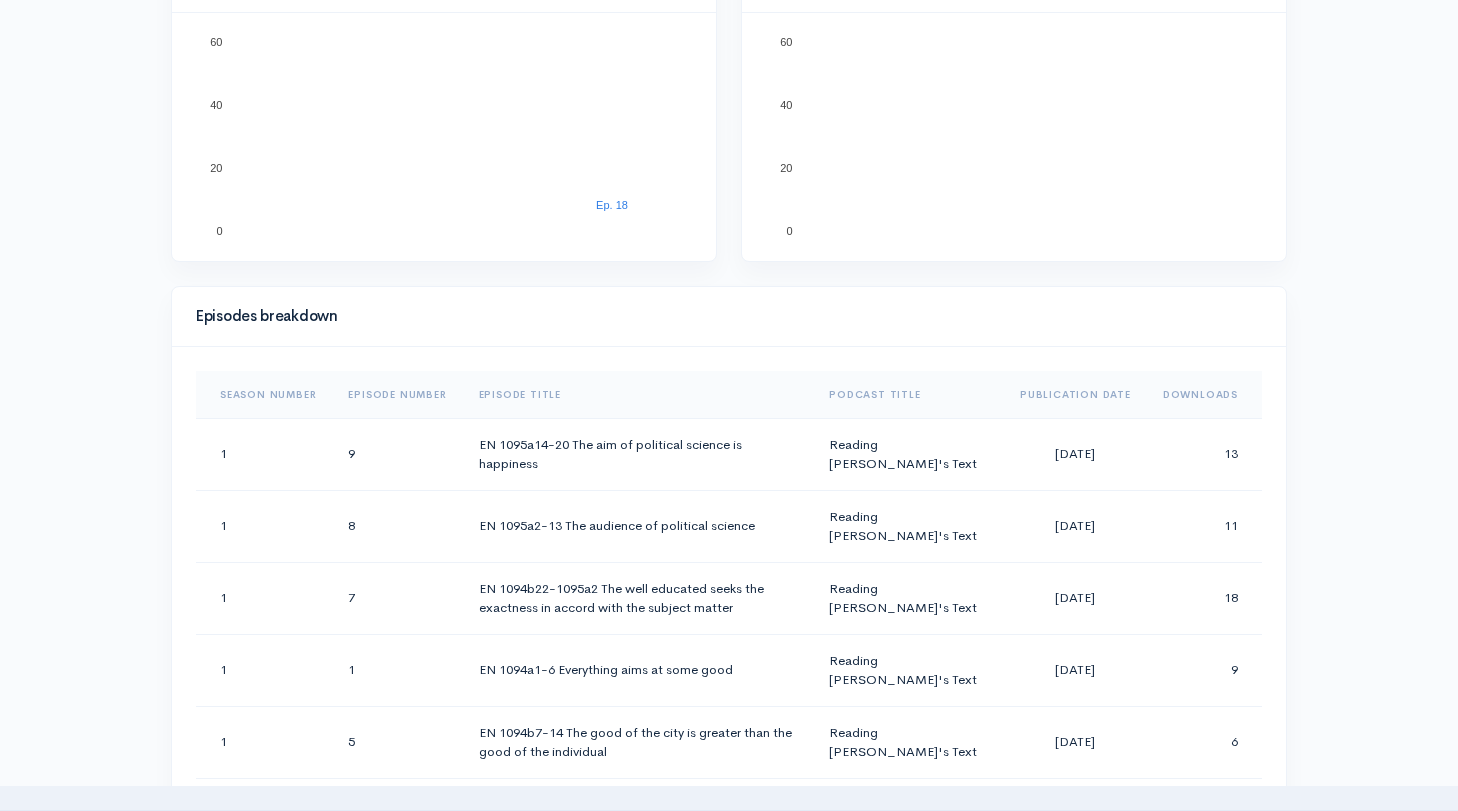 scroll, scrollTop: 986, scrollLeft: 0, axis: vertical 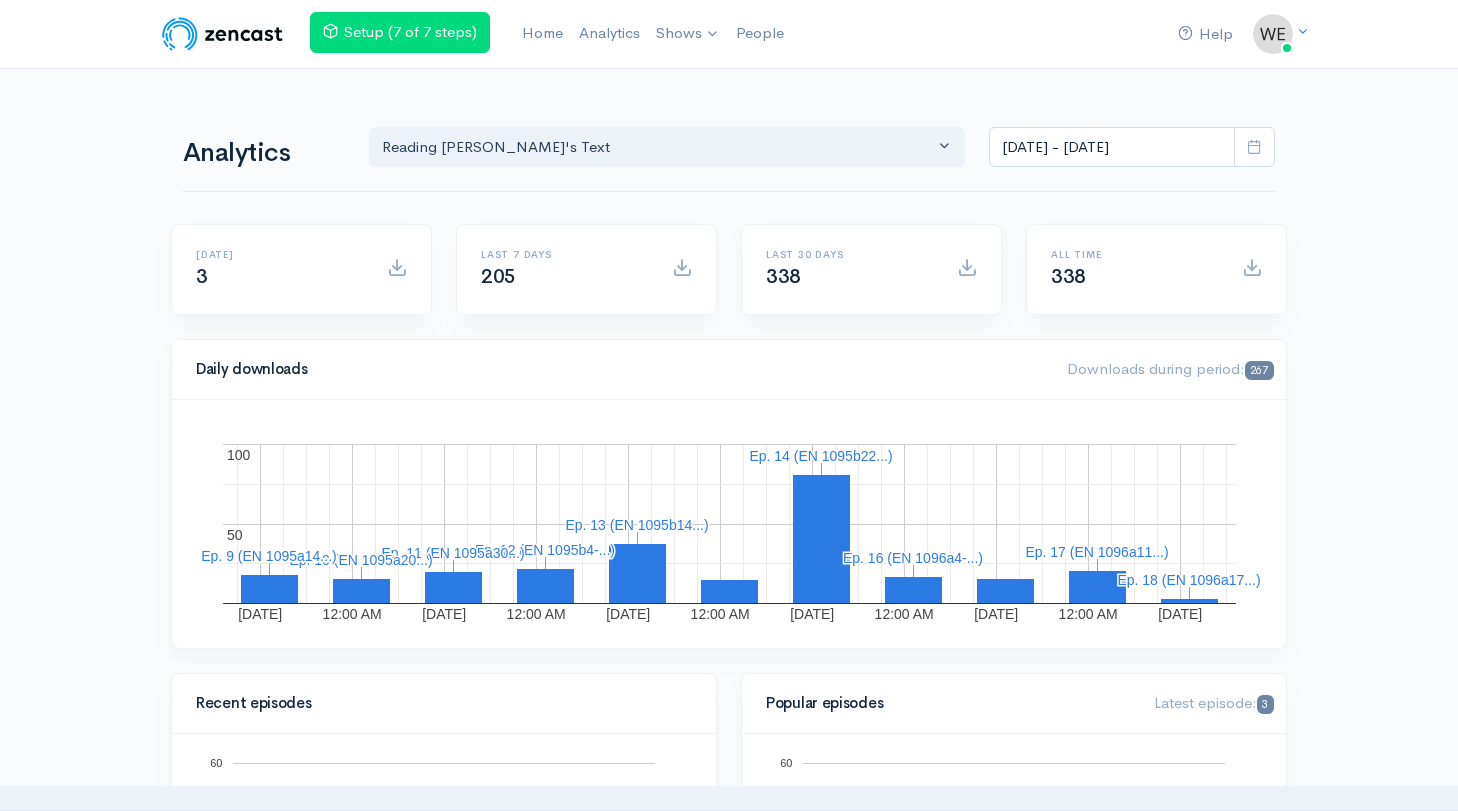 click at bounding box center (1254, 146) 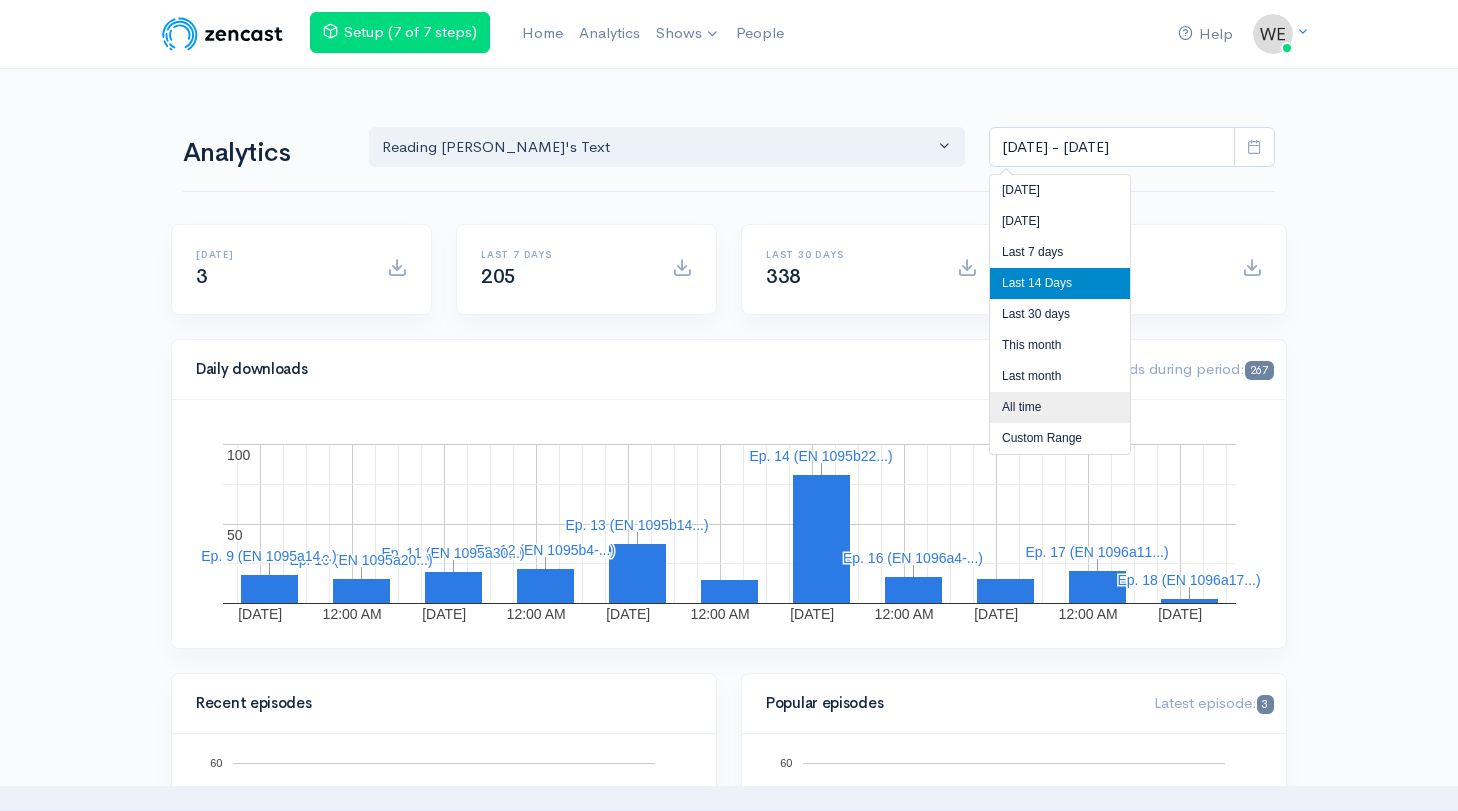 click on "All time" at bounding box center [1060, 407] 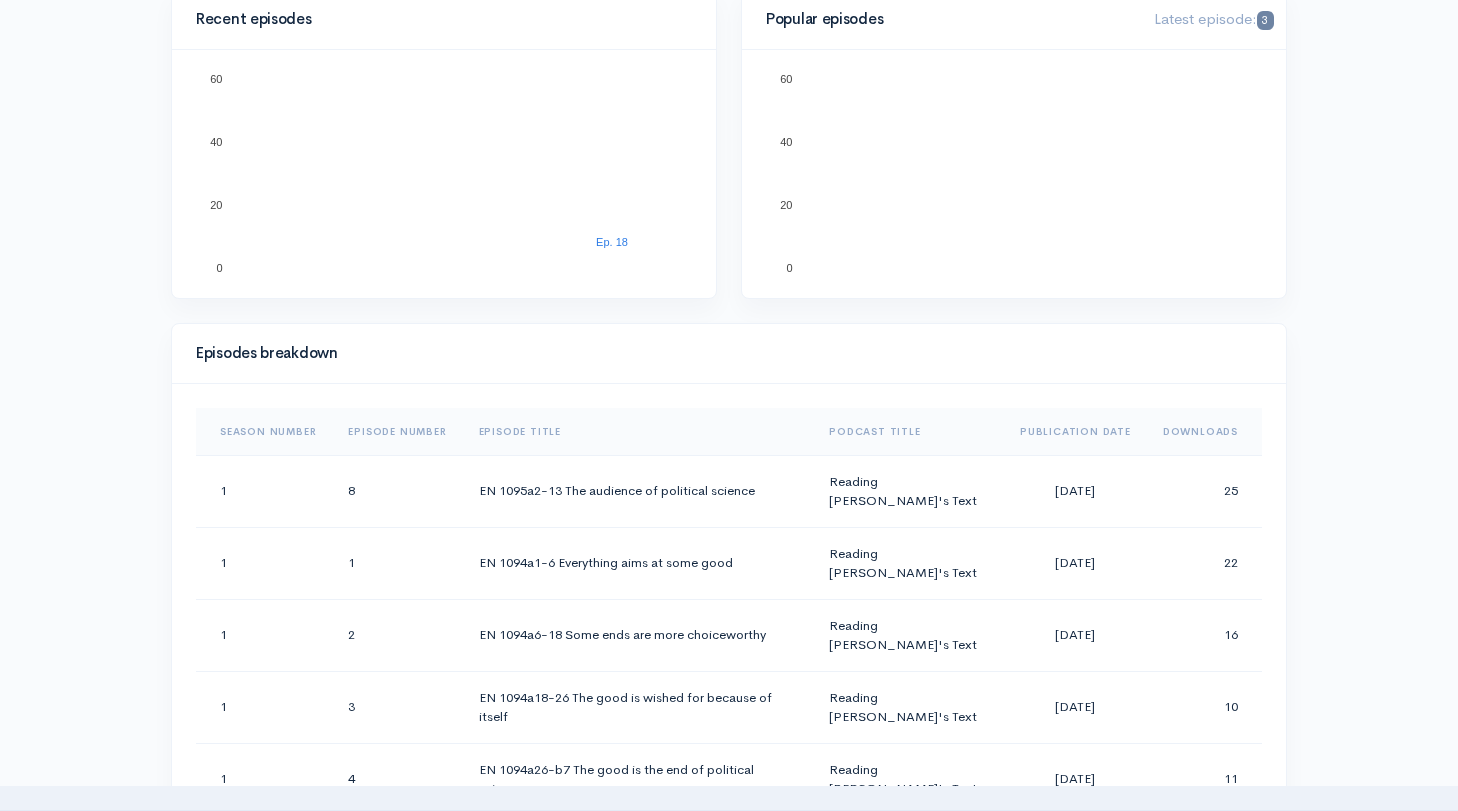 scroll, scrollTop: 746, scrollLeft: 0, axis: vertical 